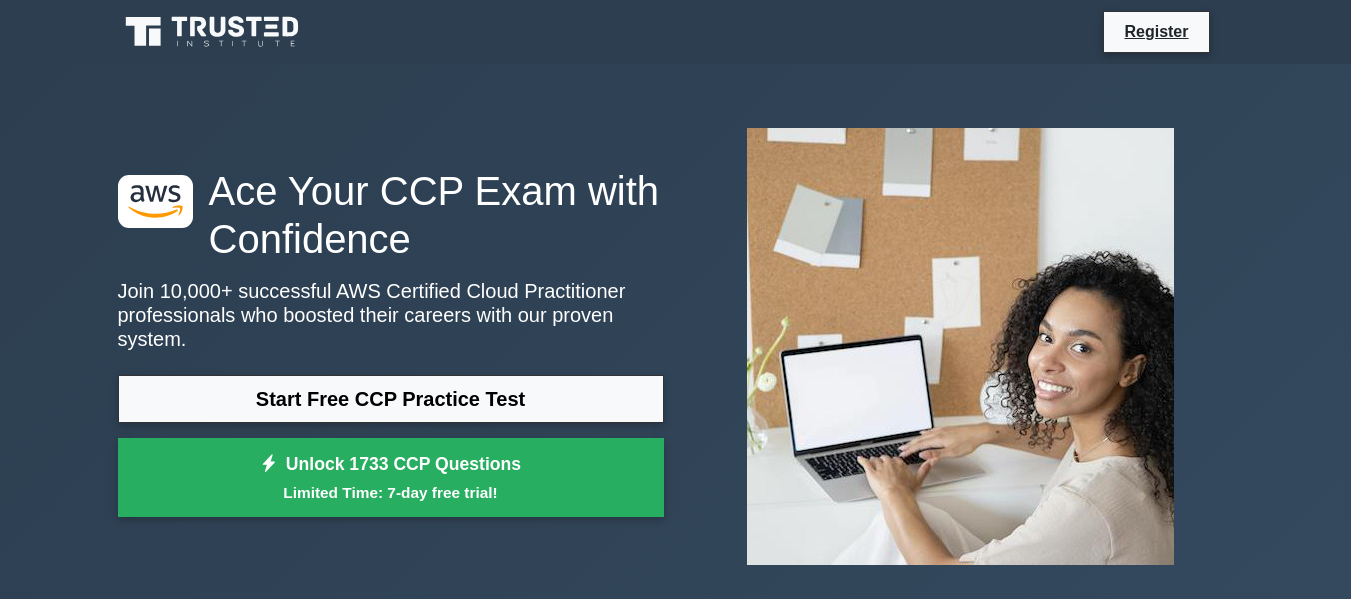 scroll, scrollTop: 0, scrollLeft: 0, axis: both 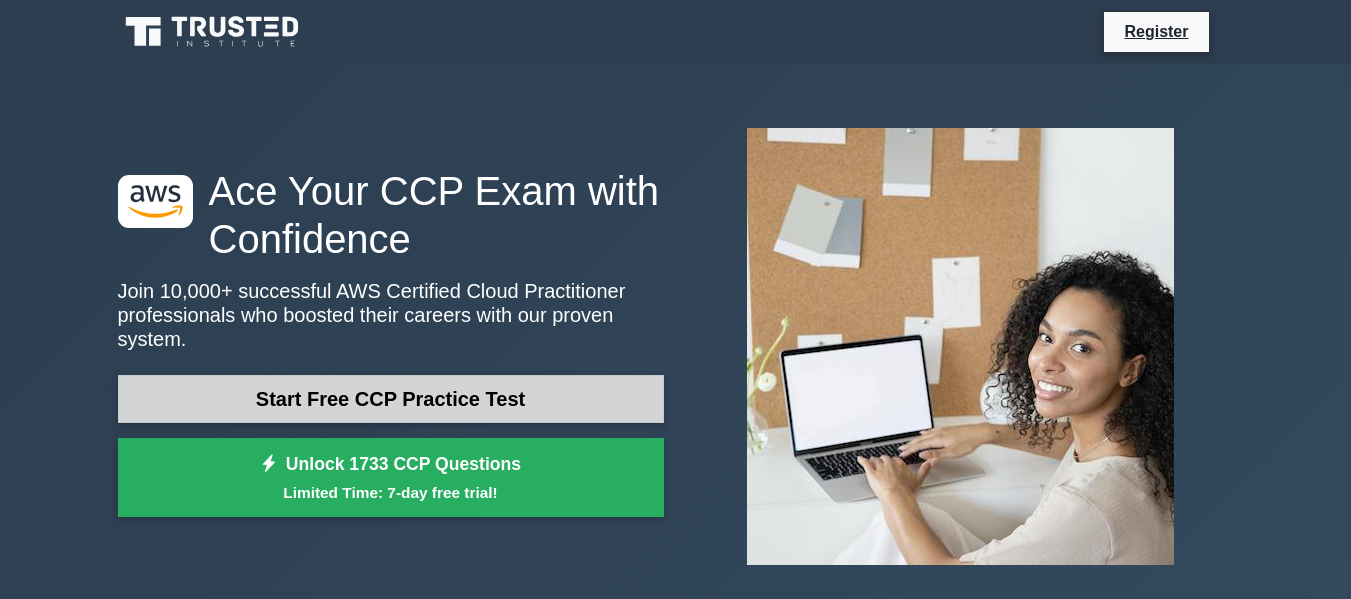 click on "Start Free CCP Practice Test" at bounding box center [391, 399] 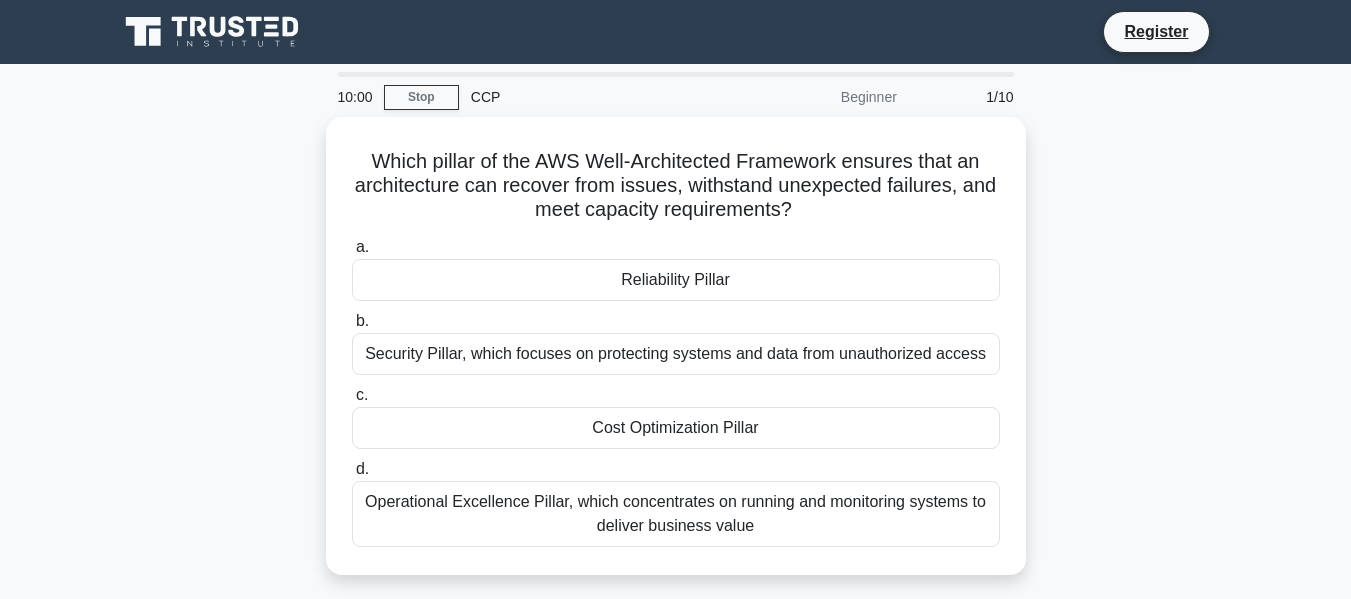 scroll, scrollTop: 0, scrollLeft: 0, axis: both 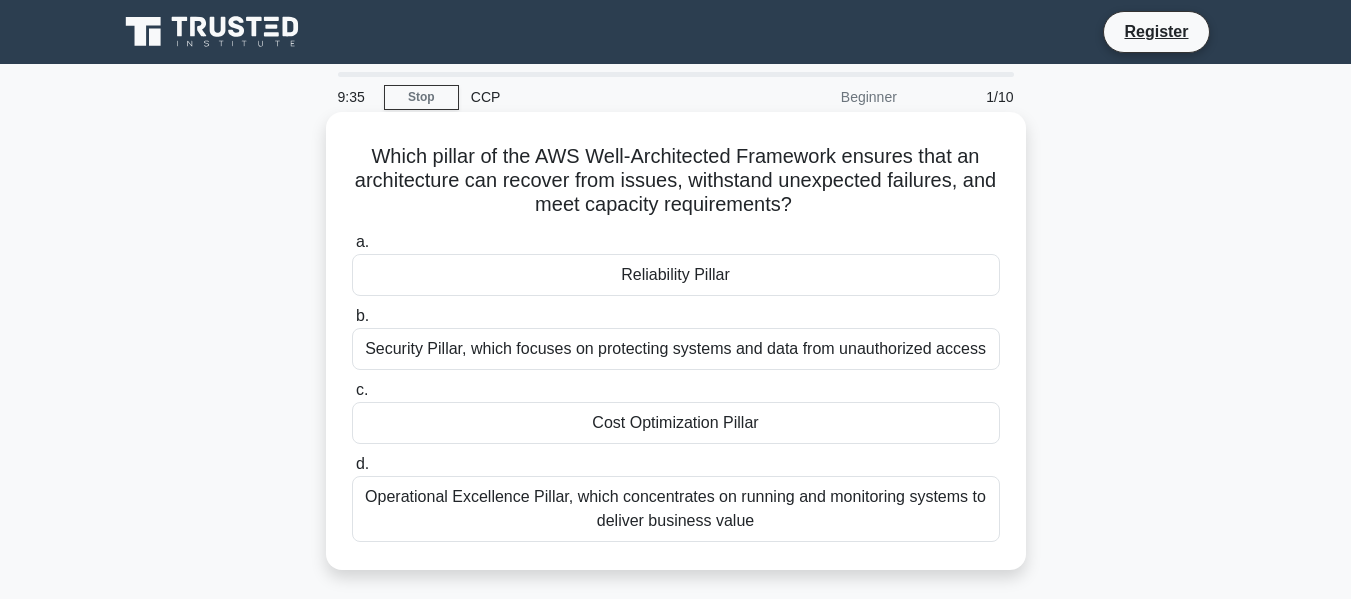 click on "Reliability Pillar" at bounding box center (676, 275) 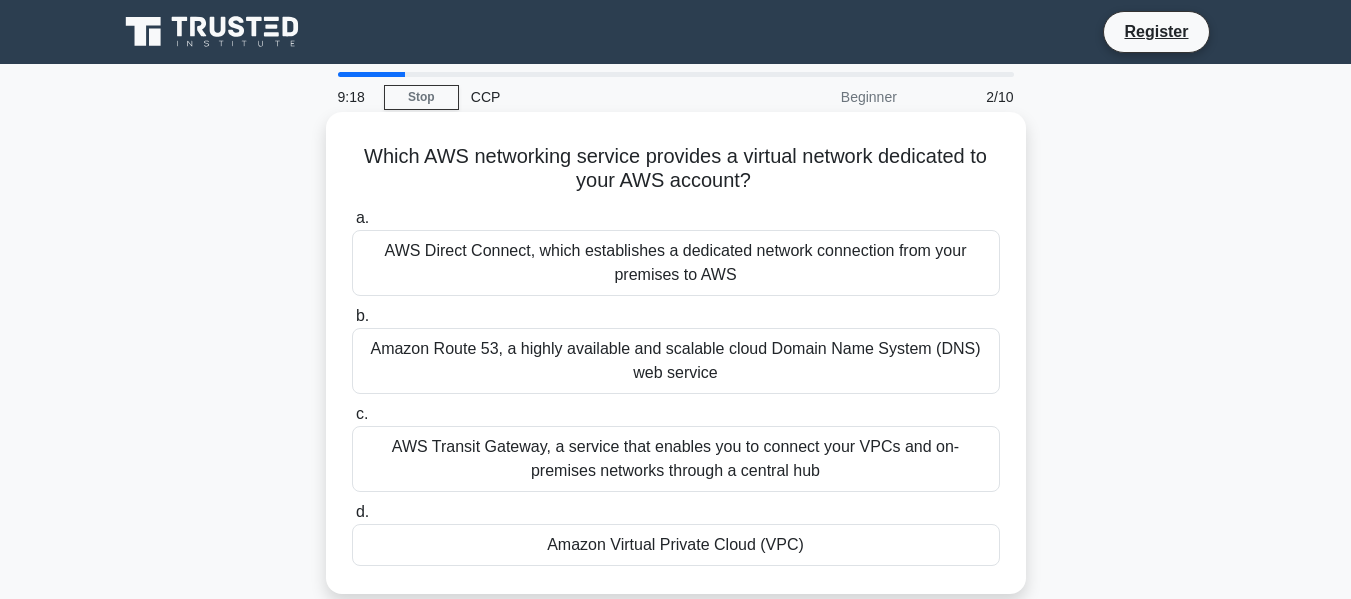 click on "Amazon Virtual Private Cloud (VPC)" at bounding box center [676, 545] 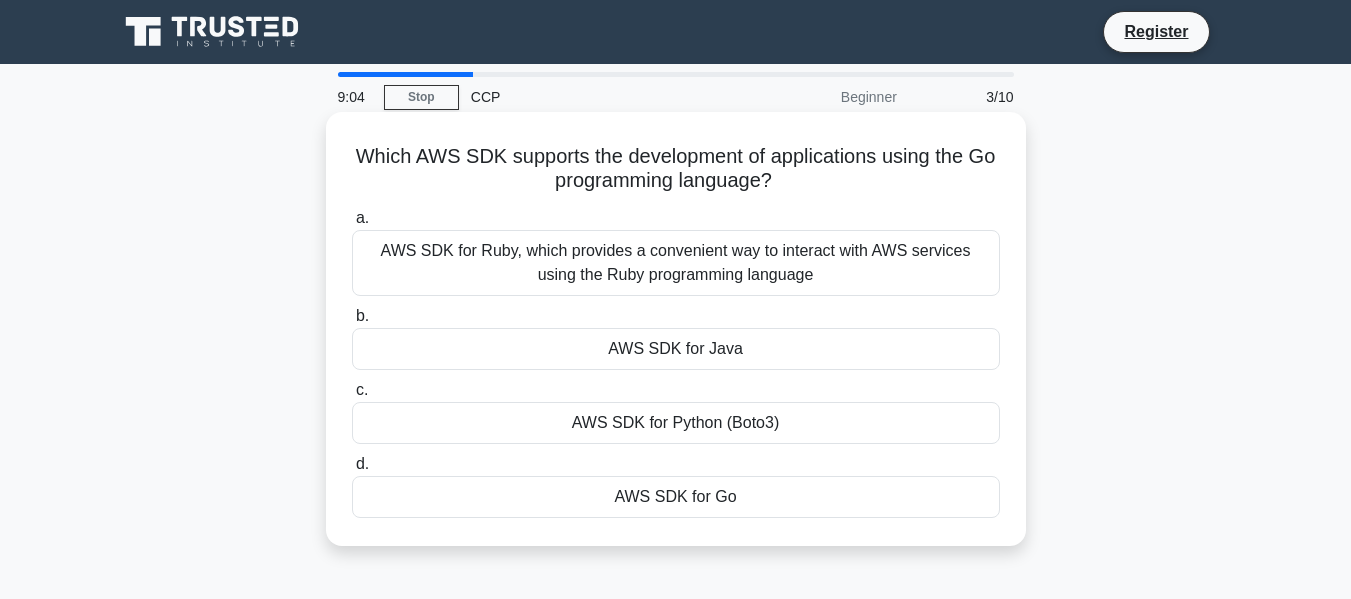 click on "AWS SDK for Go" at bounding box center [676, 497] 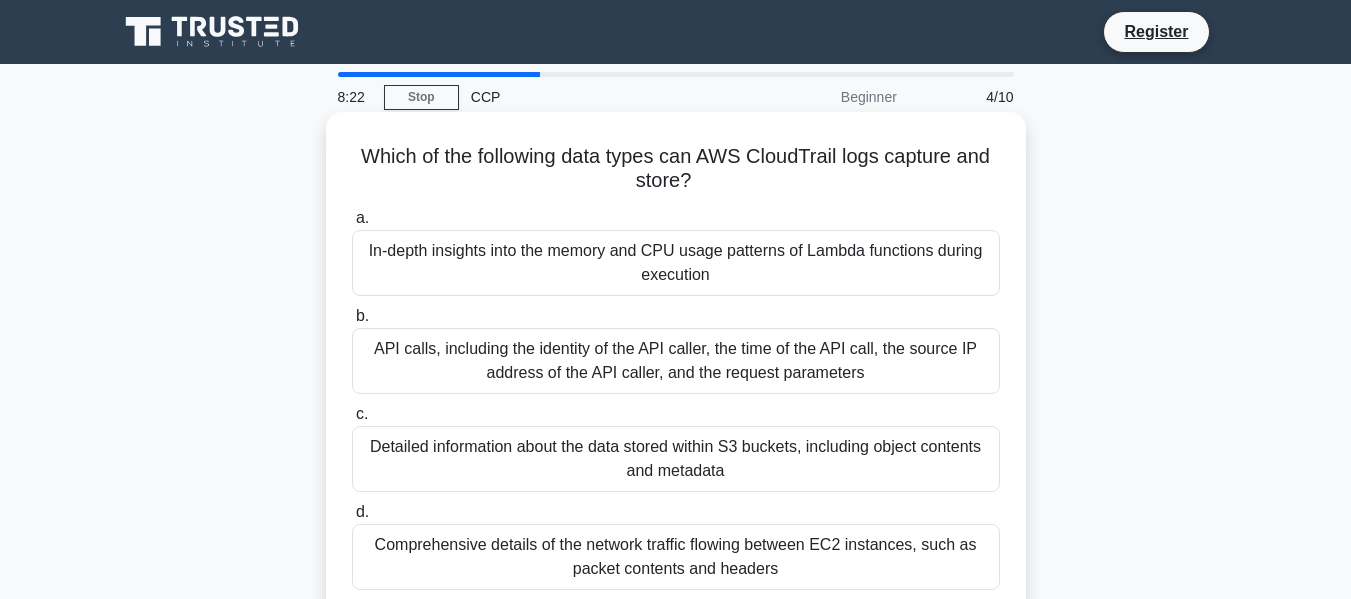 click on "API calls, including the identity of the API caller, the time of the API call, the source IP address of the API caller, and the request parameters" at bounding box center [676, 361] 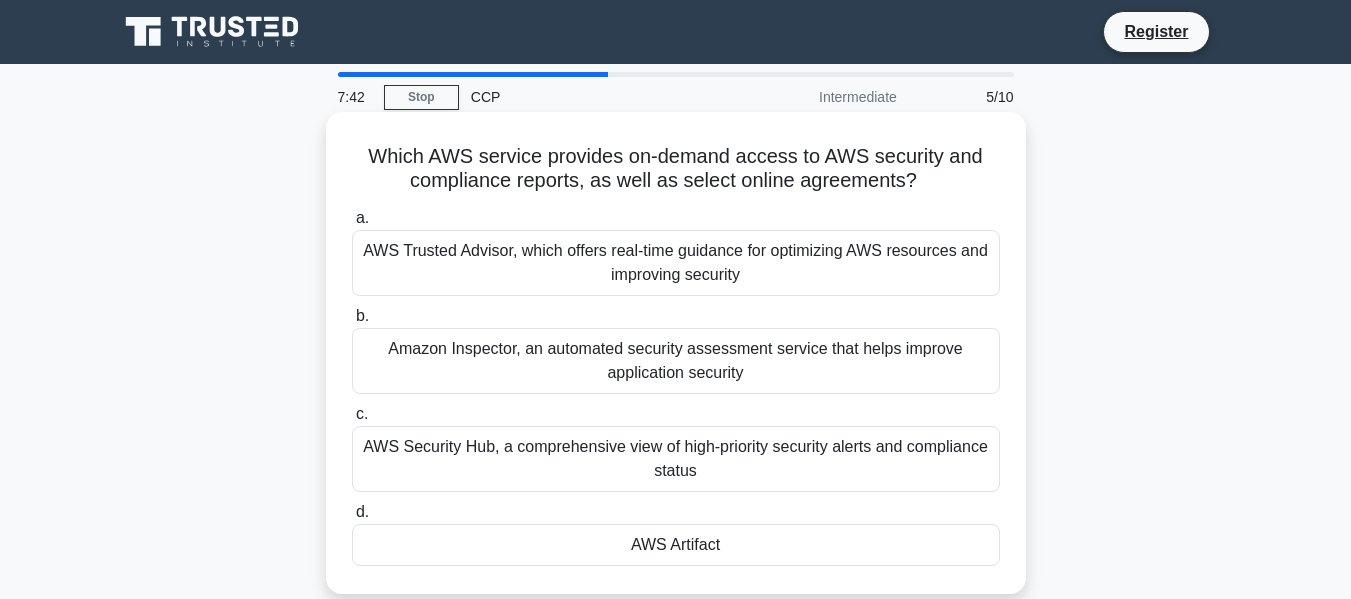 click on "AWS Artifact" at bounding box center [676, 545] 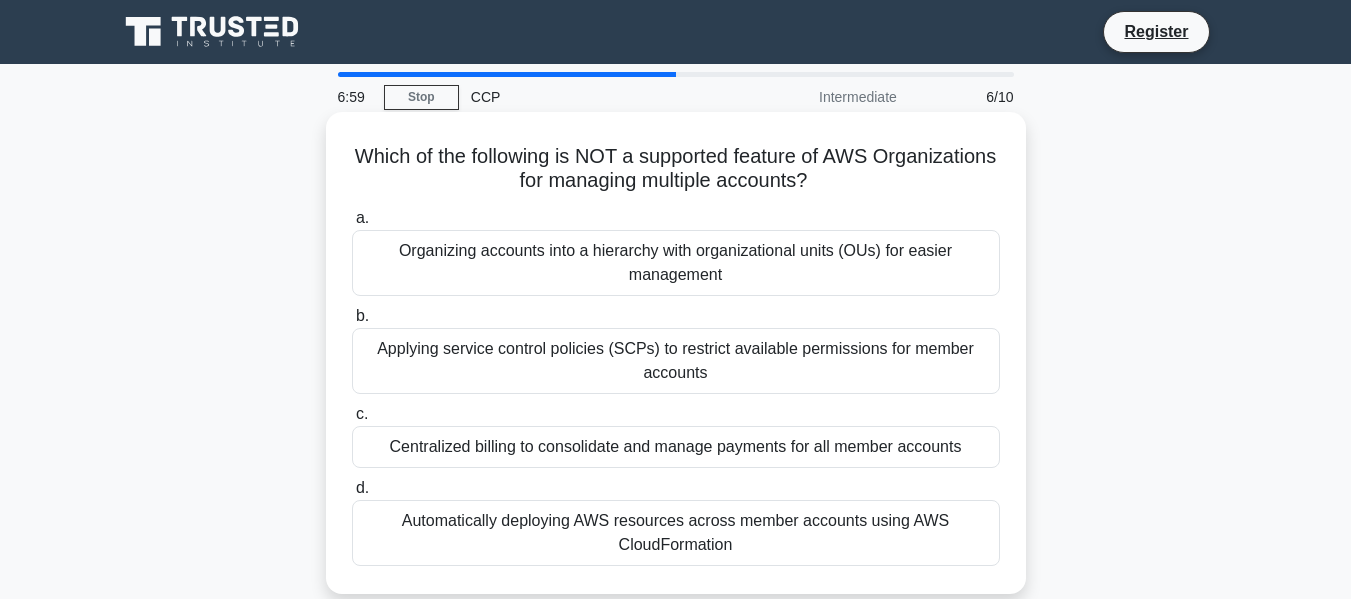 click on "Automatically deploying AWS resources across member accounts using AWS CloudFormation" at bounding box center (676, 533) 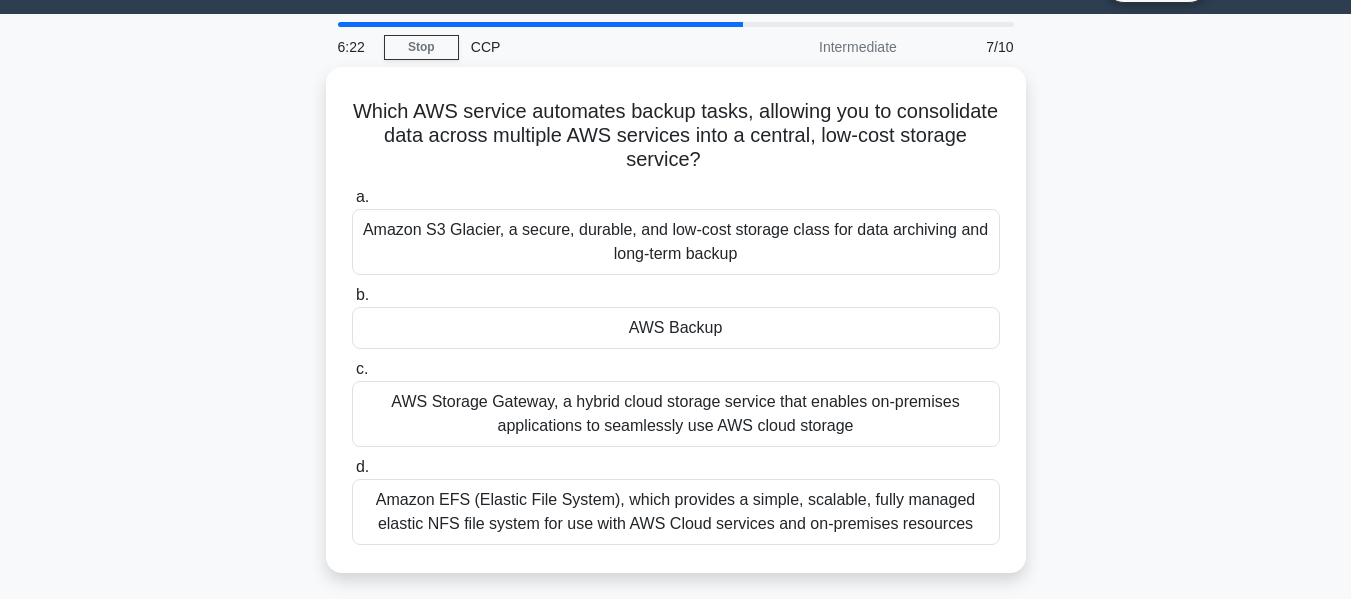 scroll, scrollTop: 58, scrollLeft: 0, axis: vertical 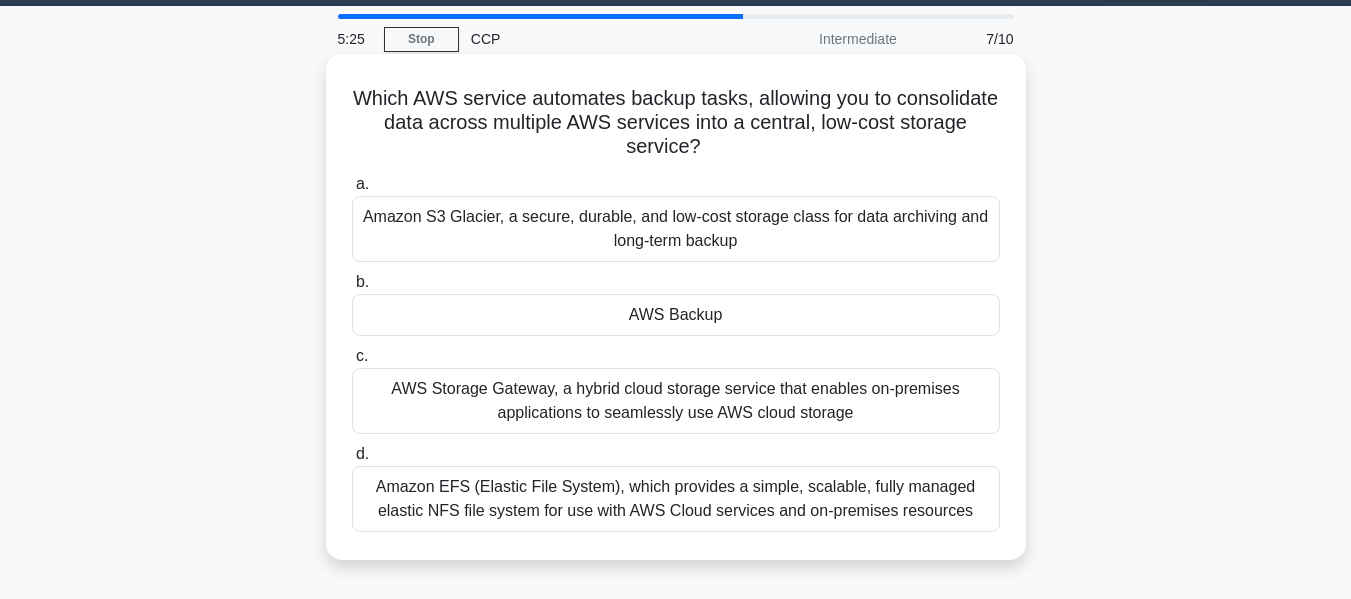 click on "Amazon S3 Glacier, a secure, durable, and low-cost storage class for data archiving and long-term backup" at bounding box center (676, 229) 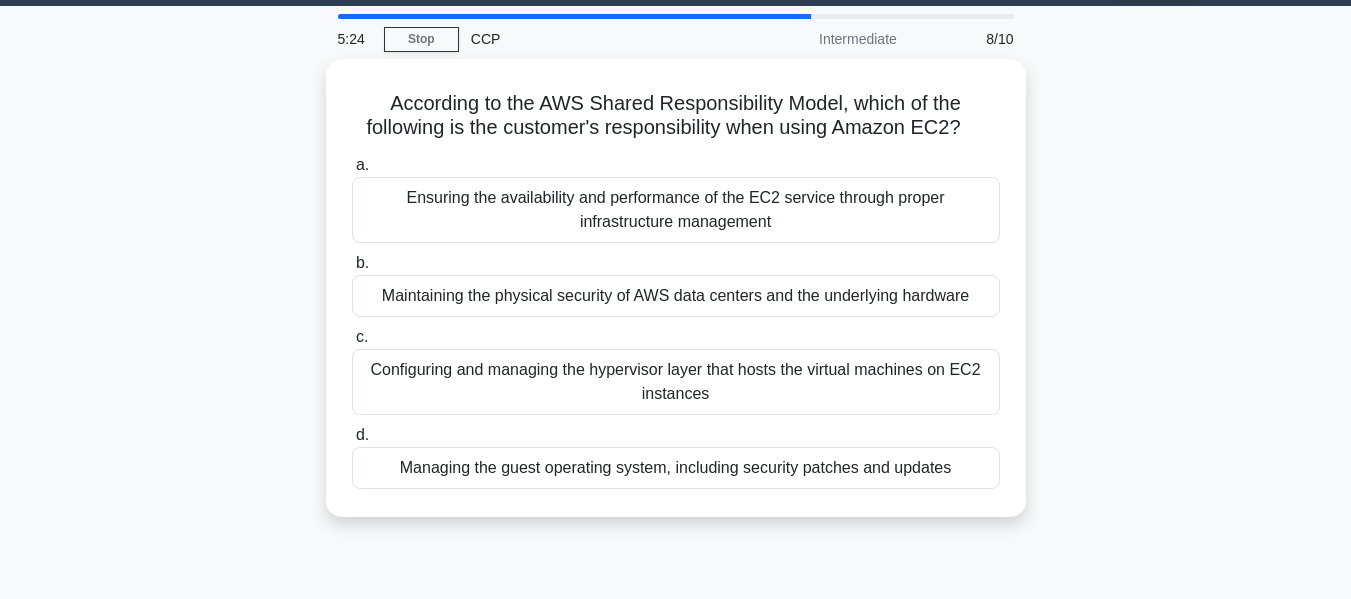scroll, scrollTop: 0, scrollLeft: 0, axis: both 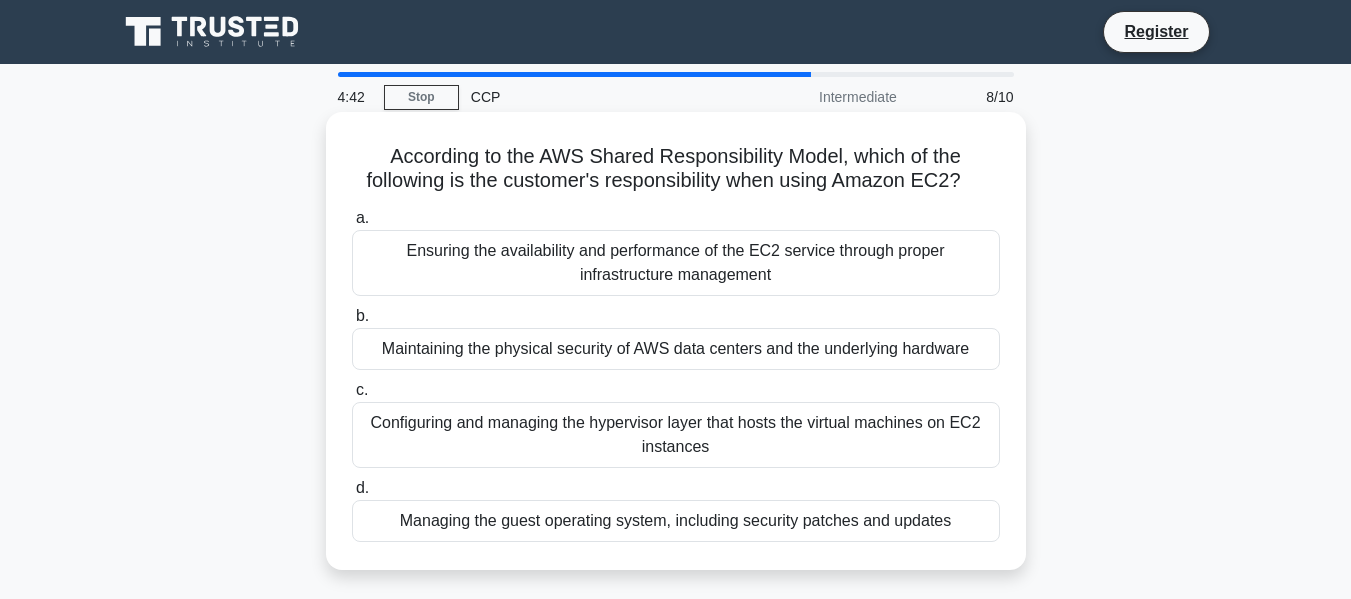 click on "Managing the guest operating system, including security patches and updates" at bounding box center [676, 521] 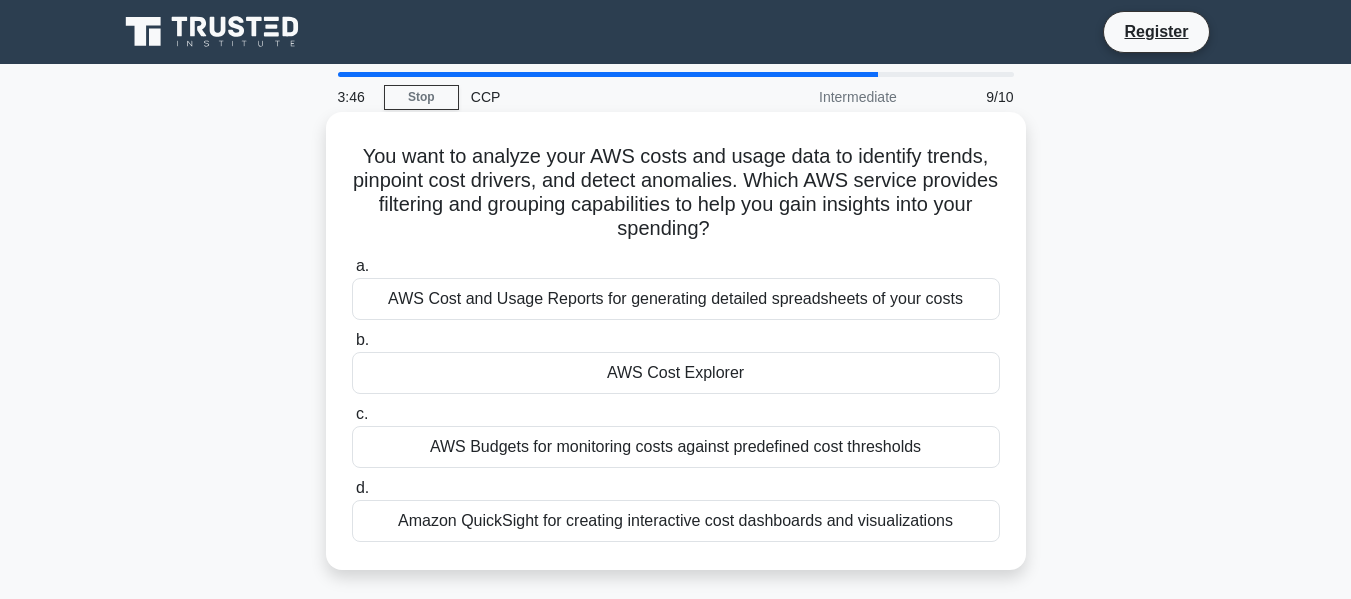 click on "AWS Cost Explorer" at bounding box center [676, 373] 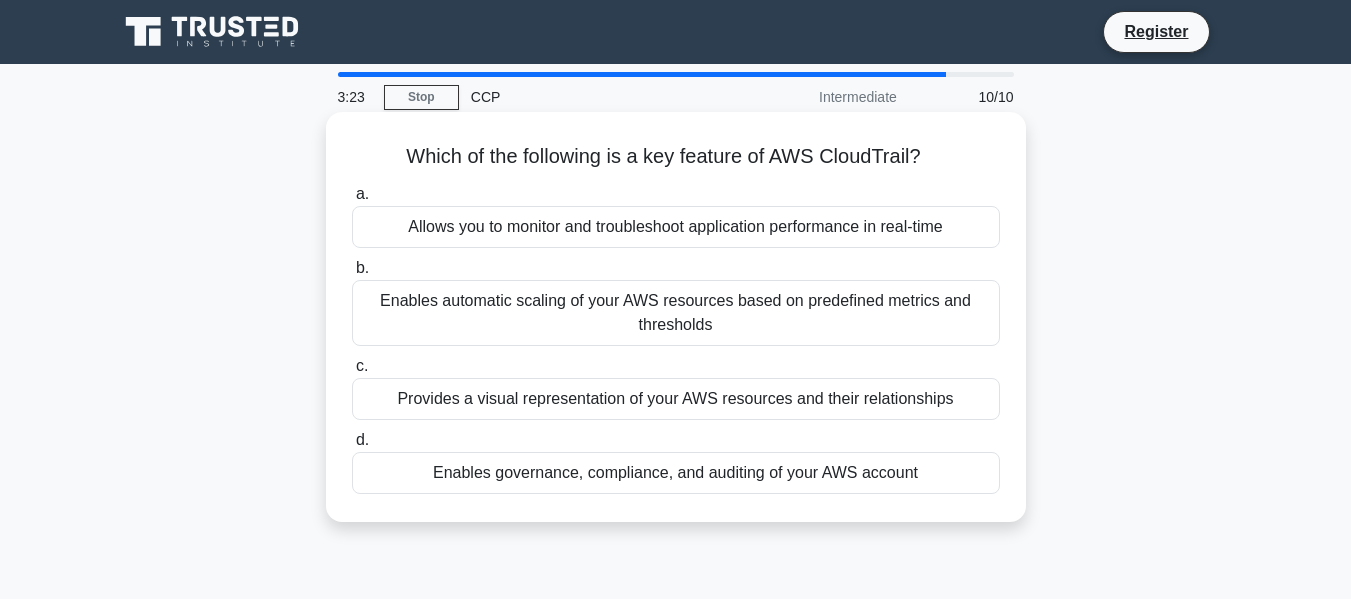 click on "Allows you to monitor and troubleshoot application performance in real-time" at bounding box center (676, 227) 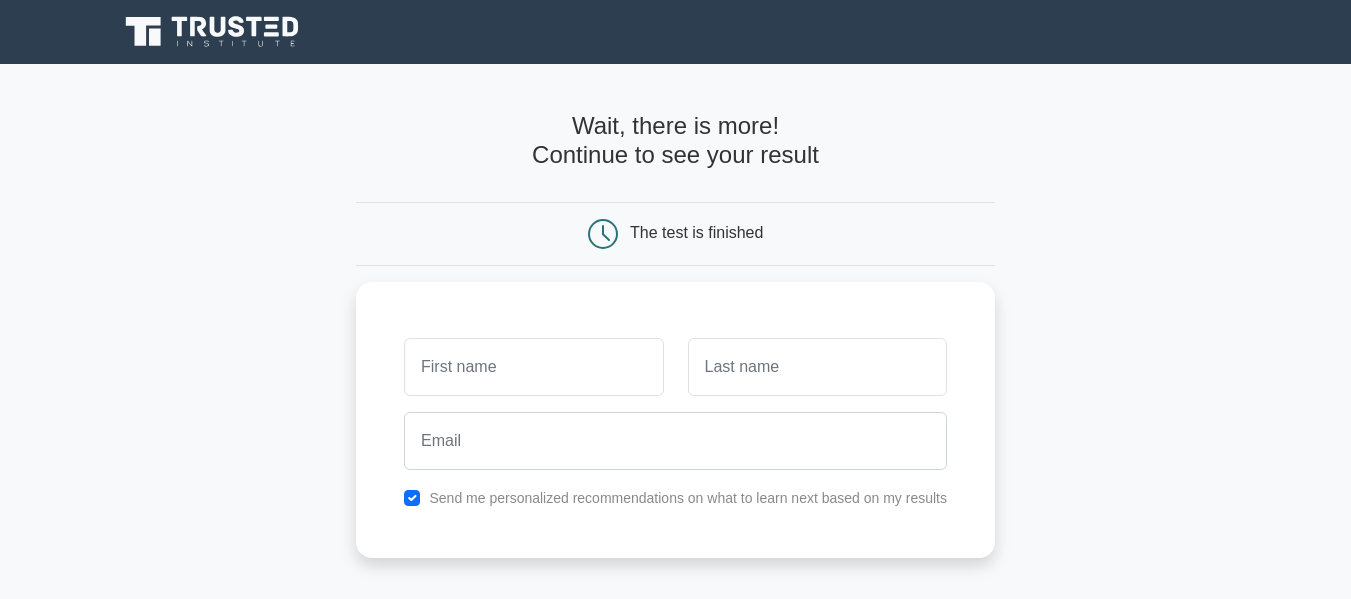 scroll, scrollTop: 0, scrollLeft: 0, axis: both 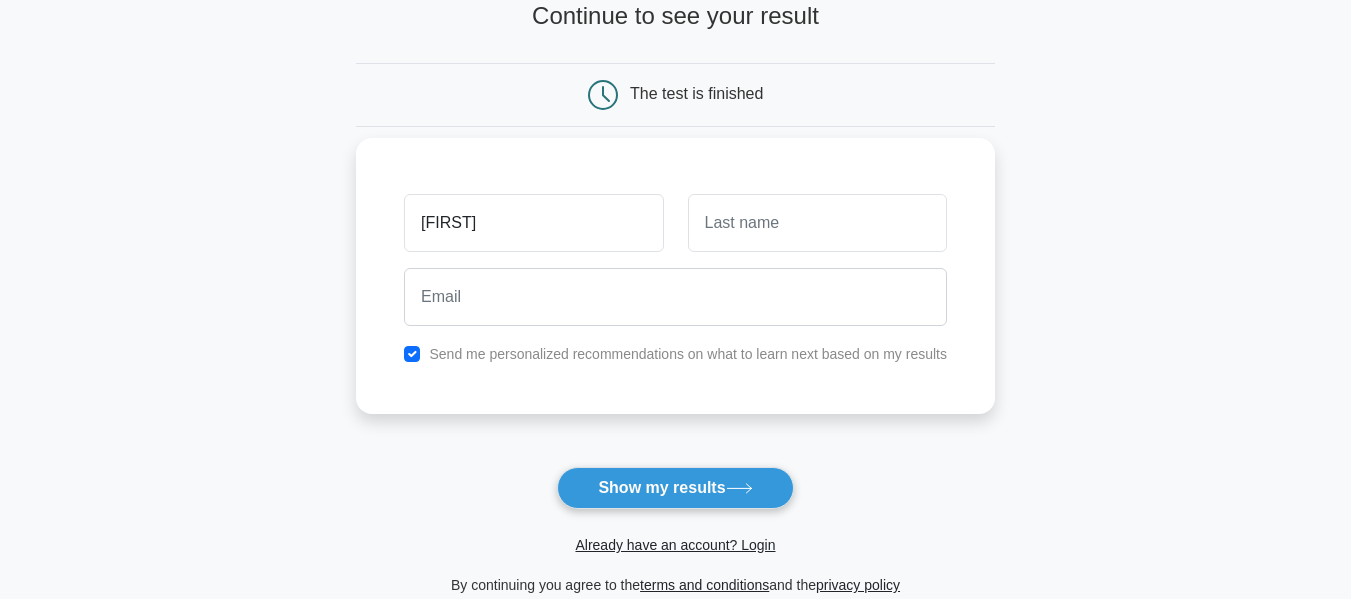 type on "Amir" 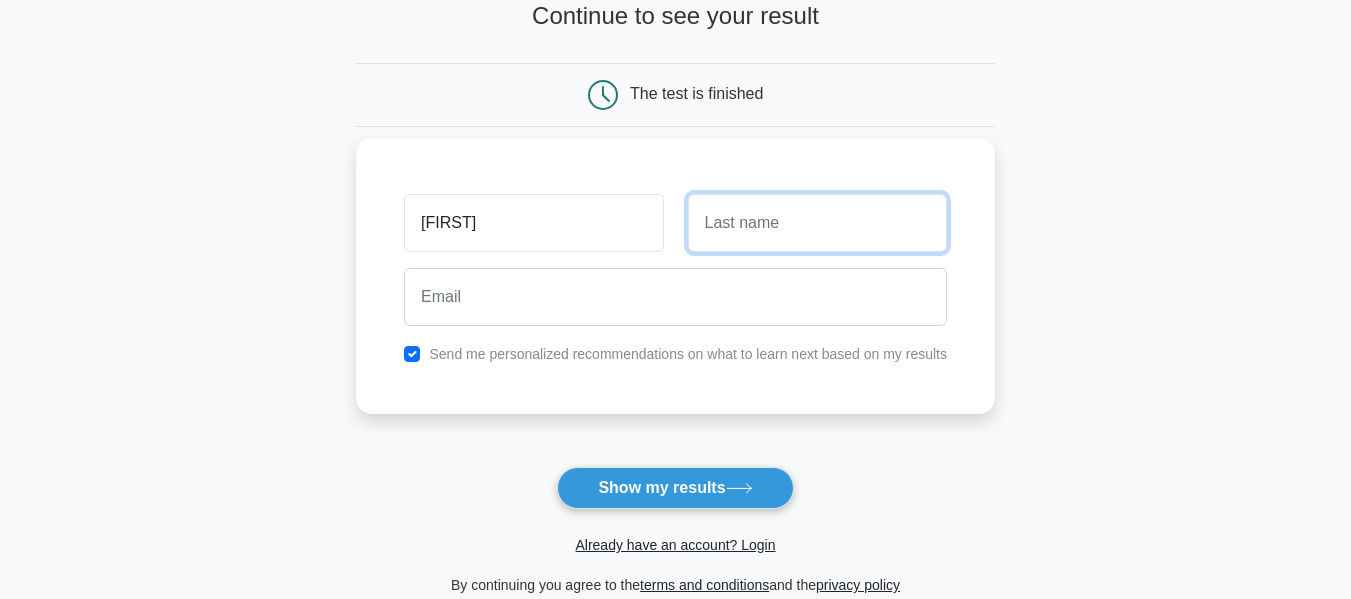 click at bounding box center (817, 223) 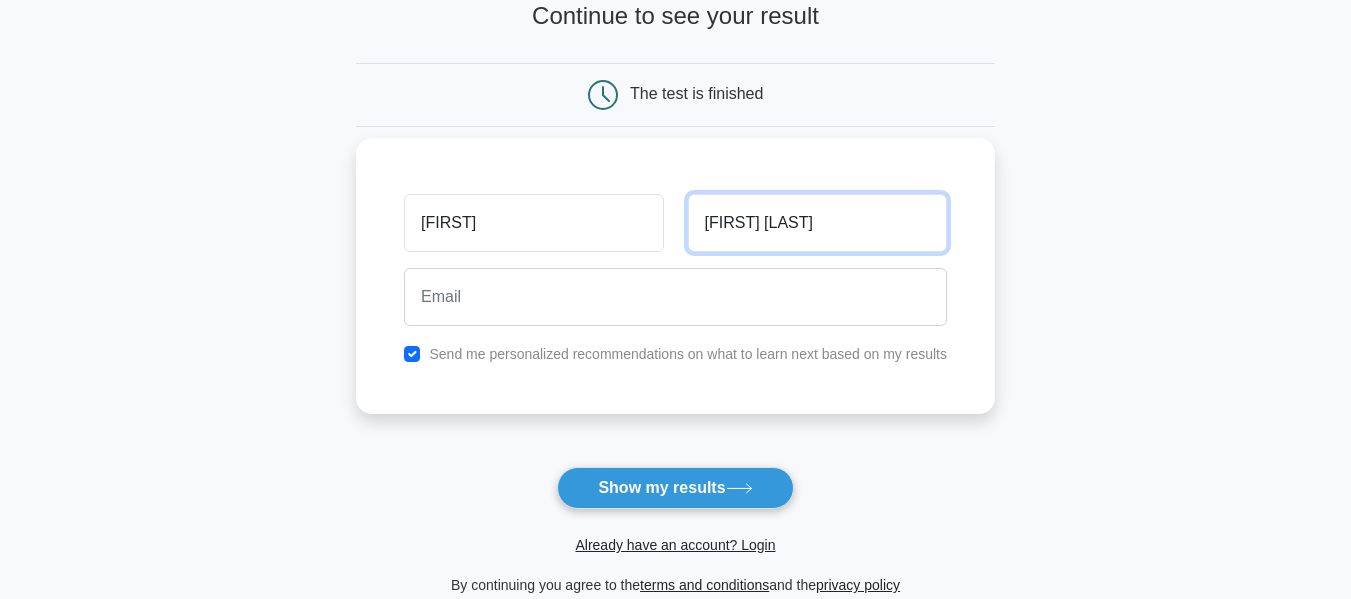 type on "Ben Abbes" 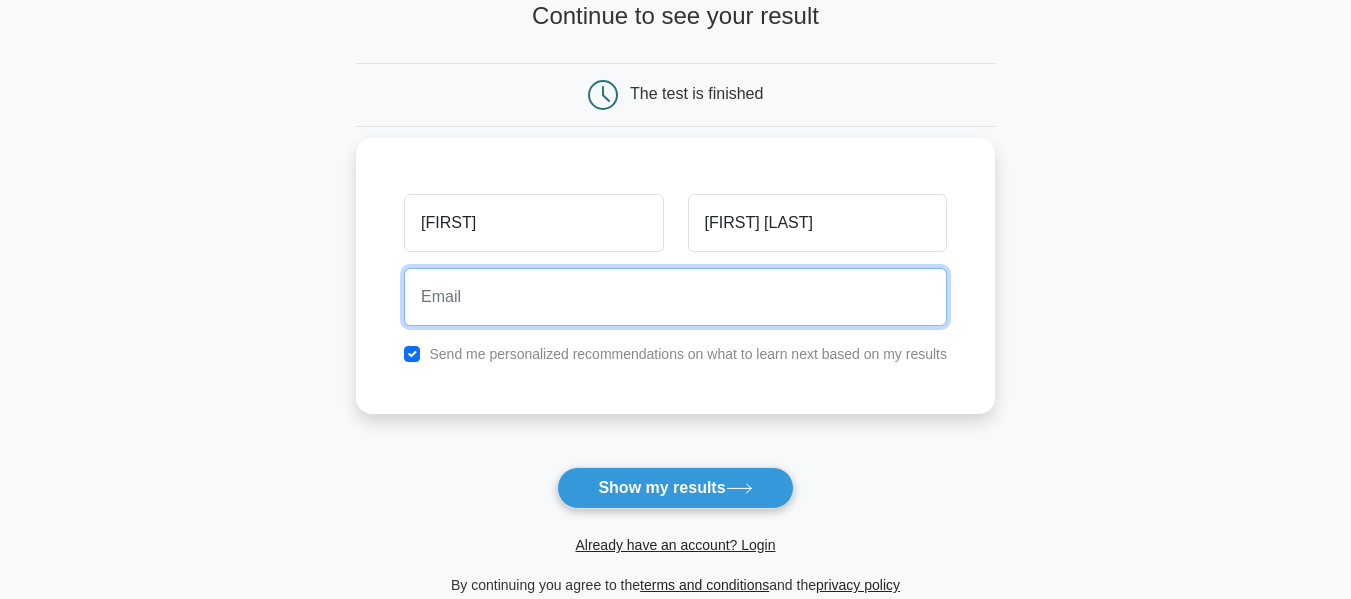 click at bounding box center (675, 297) 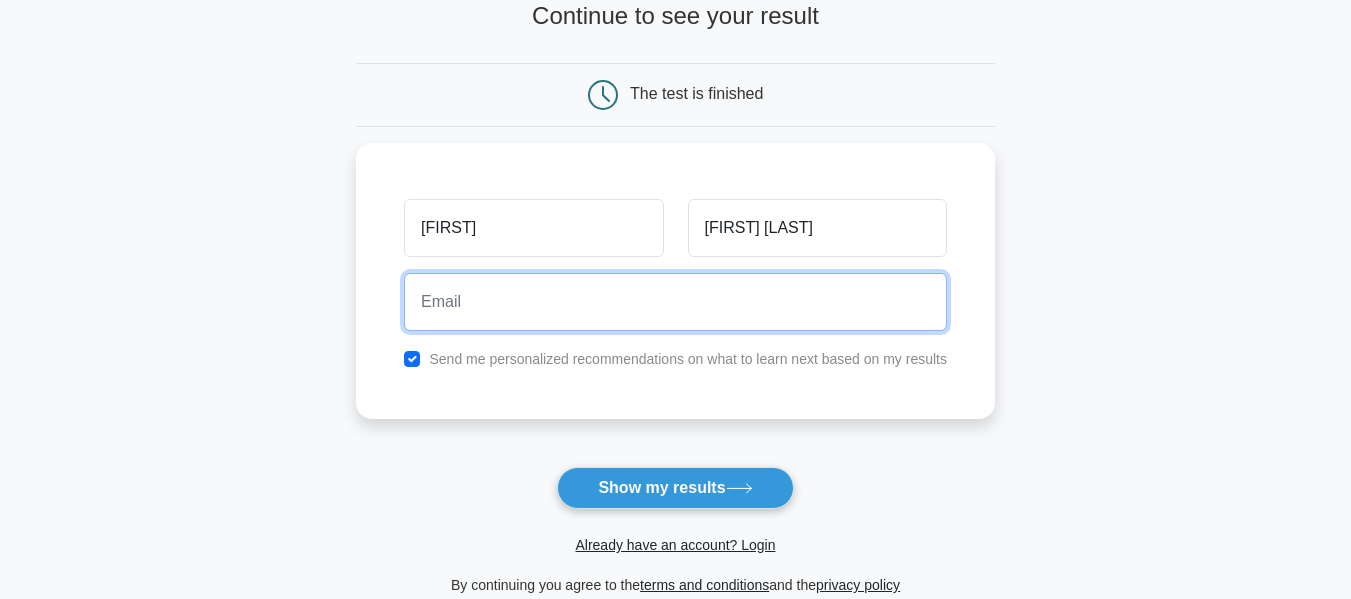 type on "benabbesamir2@gmail.com" 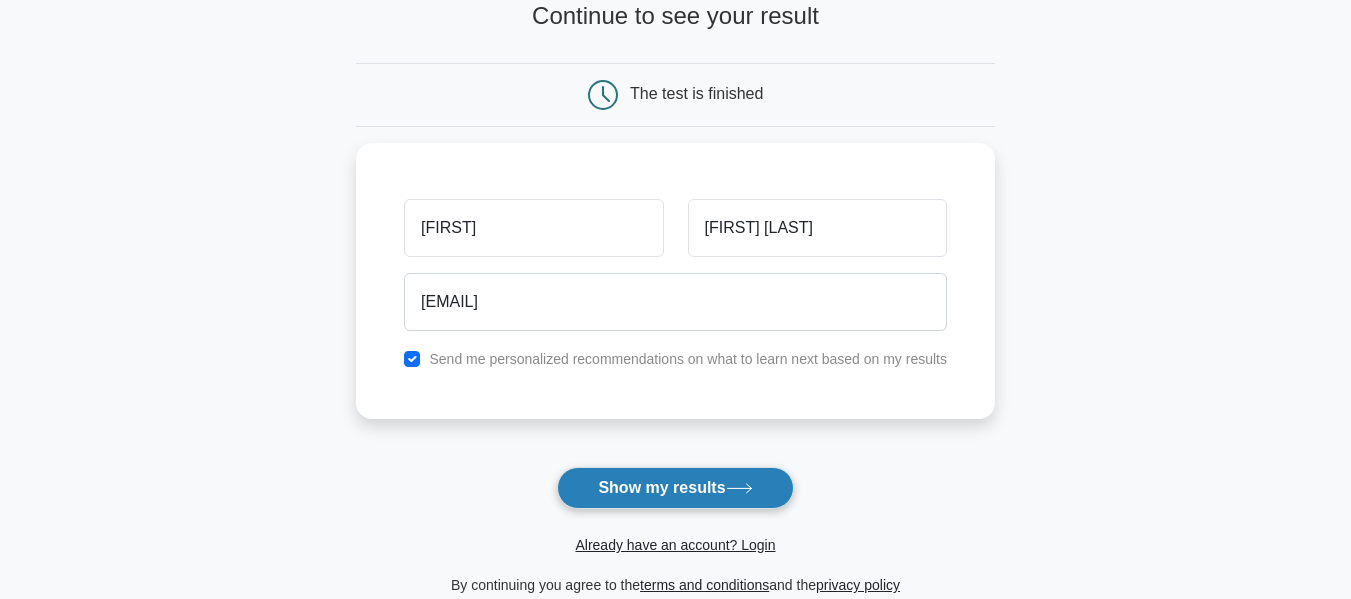click on "Show my results" at bounding box center [675, 488] 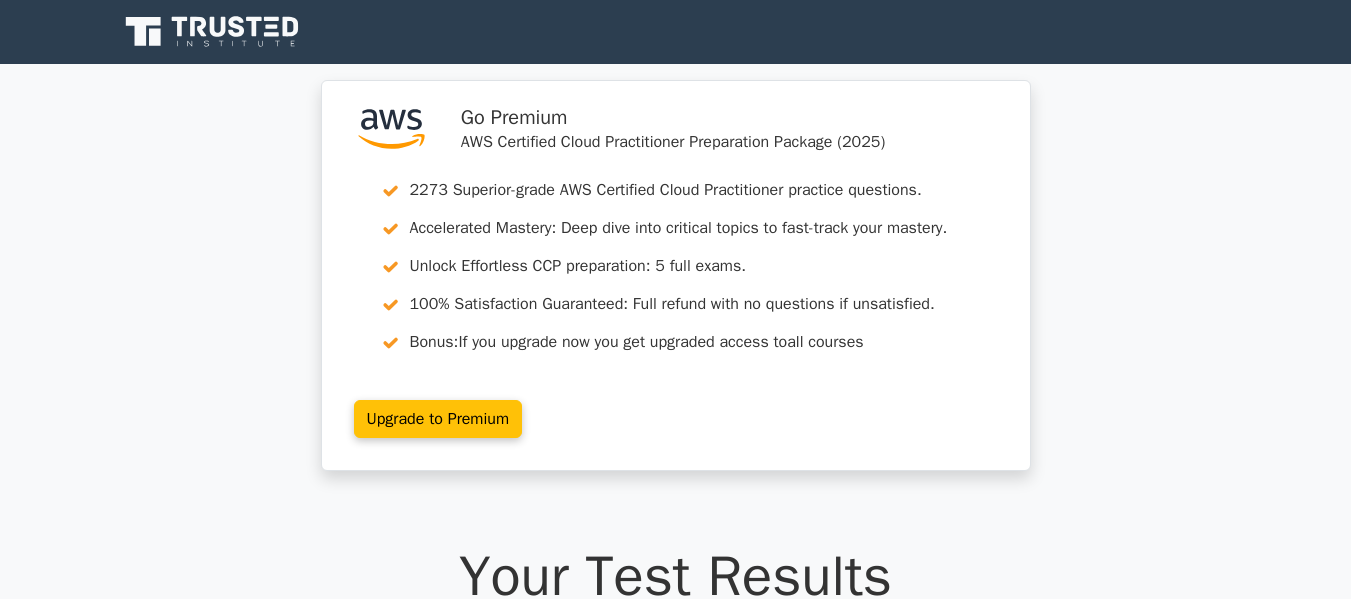 scroll, scrollTop: 0, scrollLeft: 0, axis: both 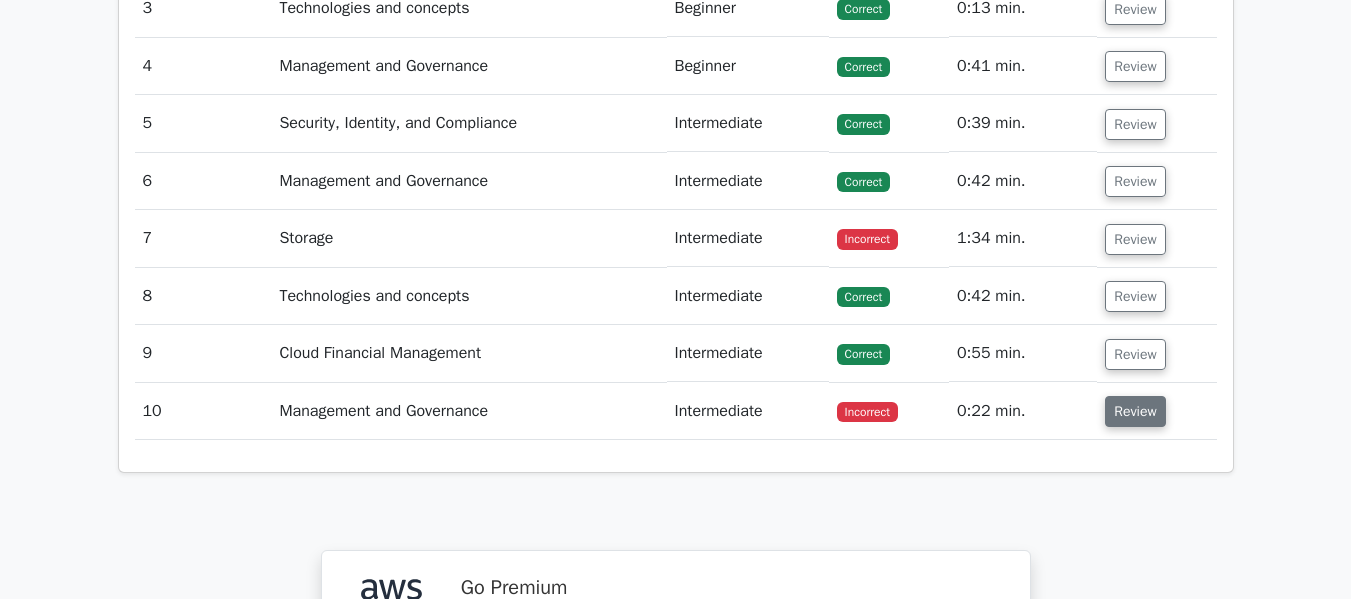 click on "Review" at bounding box center (1135, 411) 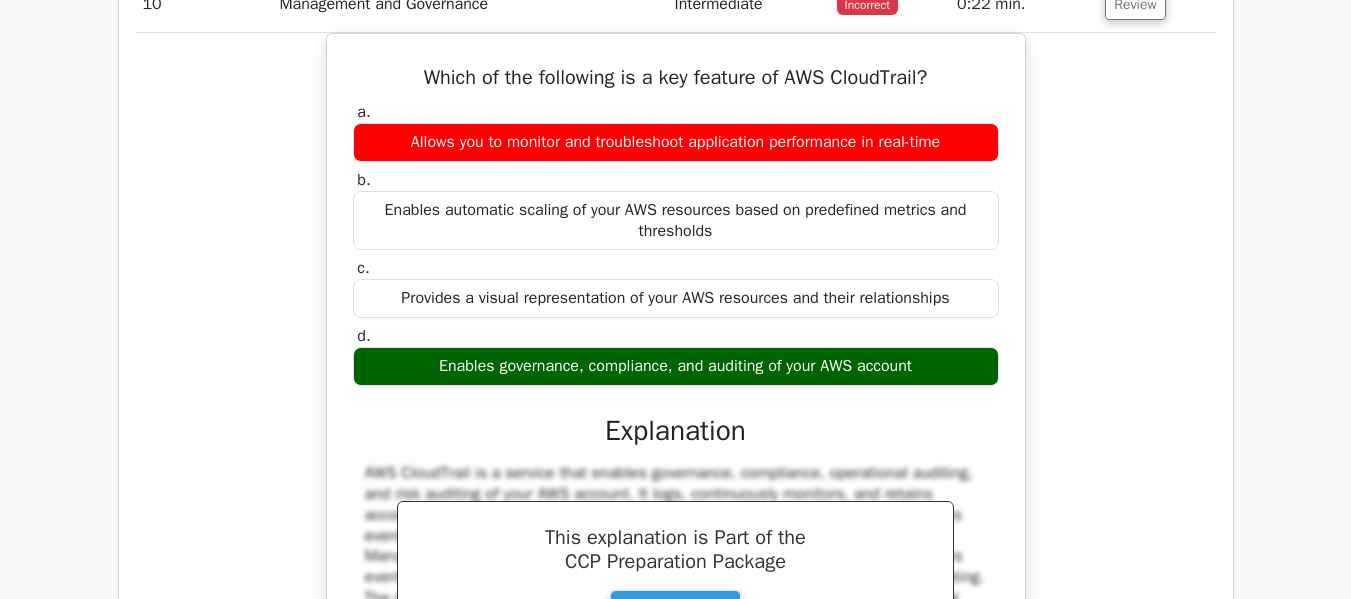 scroll, scrollTop: 2860, scrollLeft: 0, axis: vertical 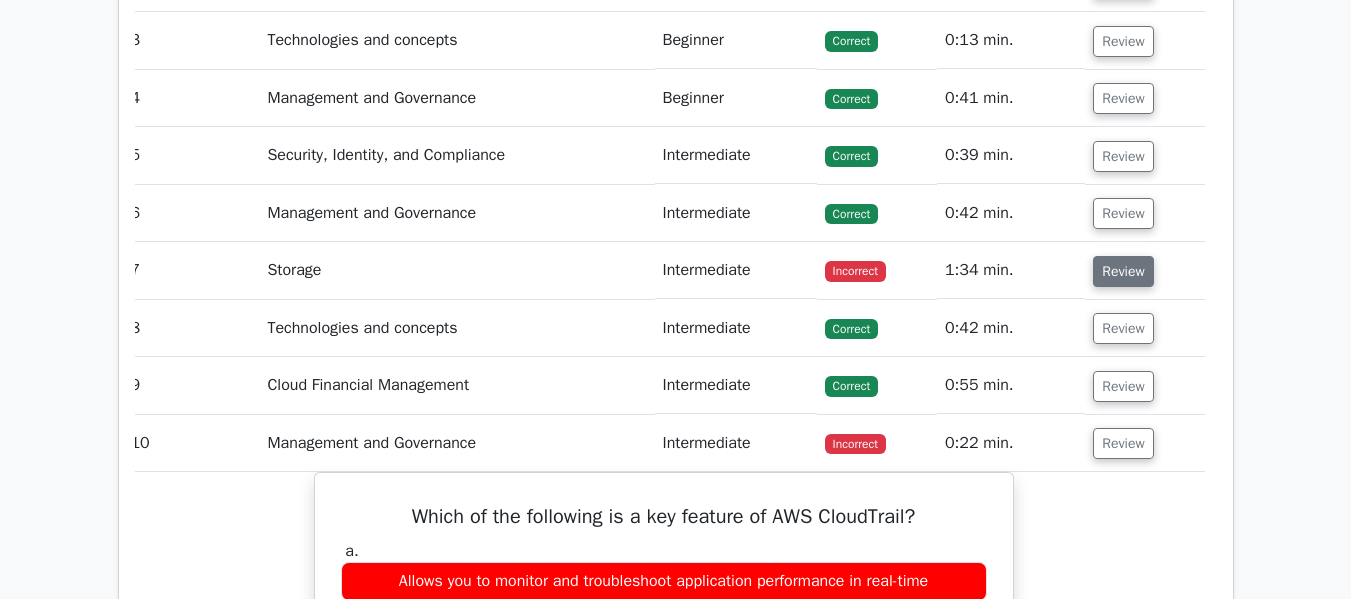 click on "Review" at bounding box center [1123, 271] 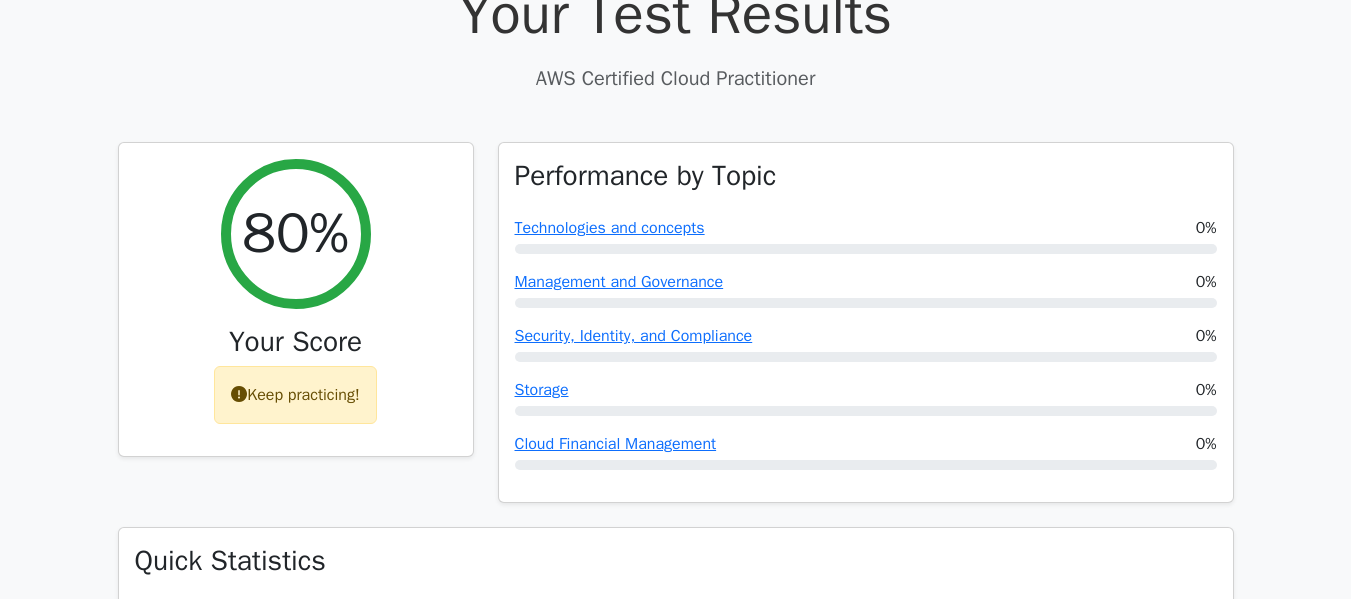 scroll, scrollTop: 560, scrollLeft: 0, axis: vertical 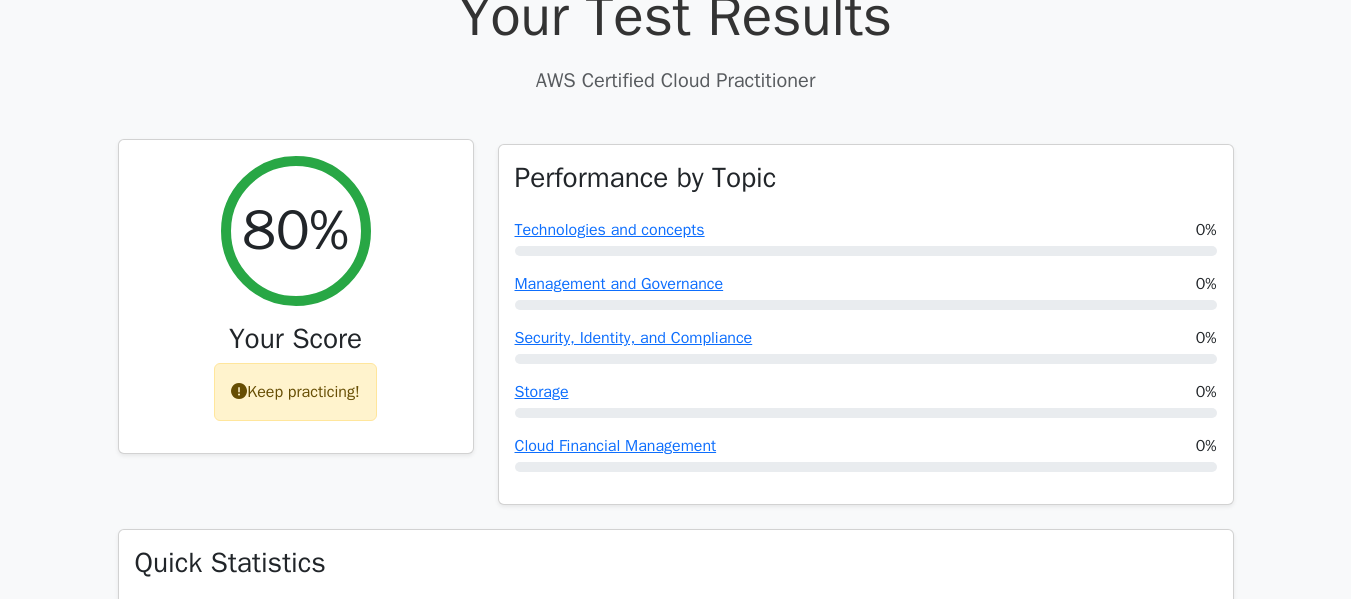 click at bounding box center [239, 391] 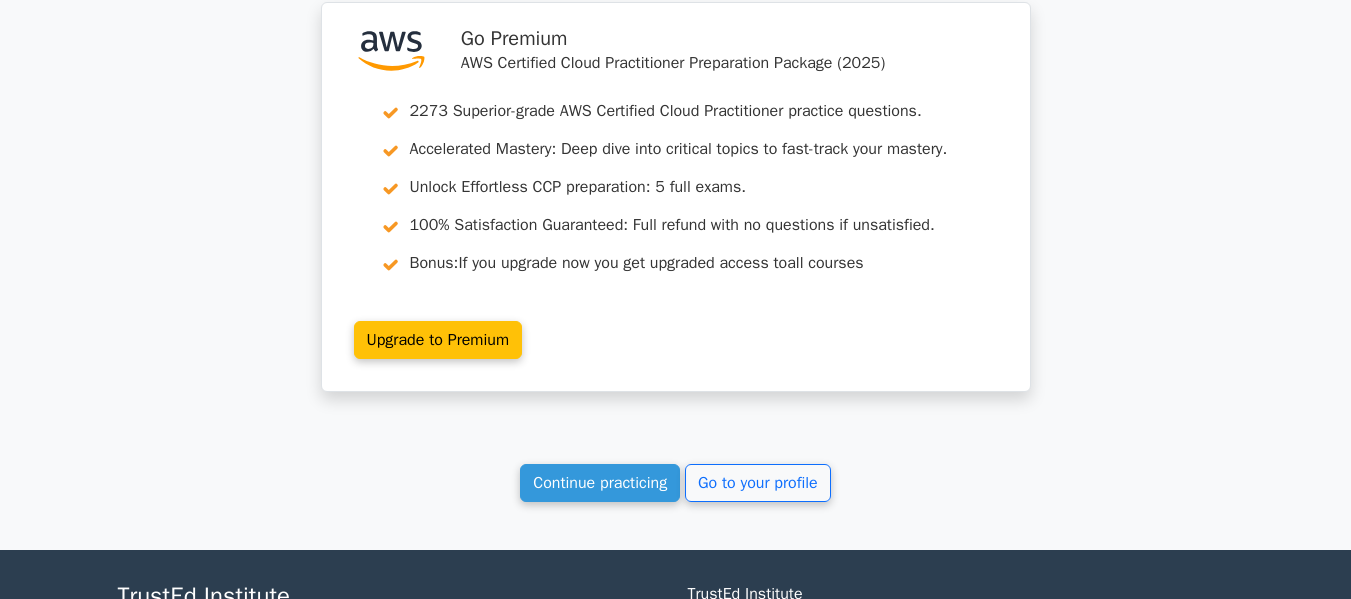 scroll, scrollTop: 4700, scrollLeft: 0, axis: vertical 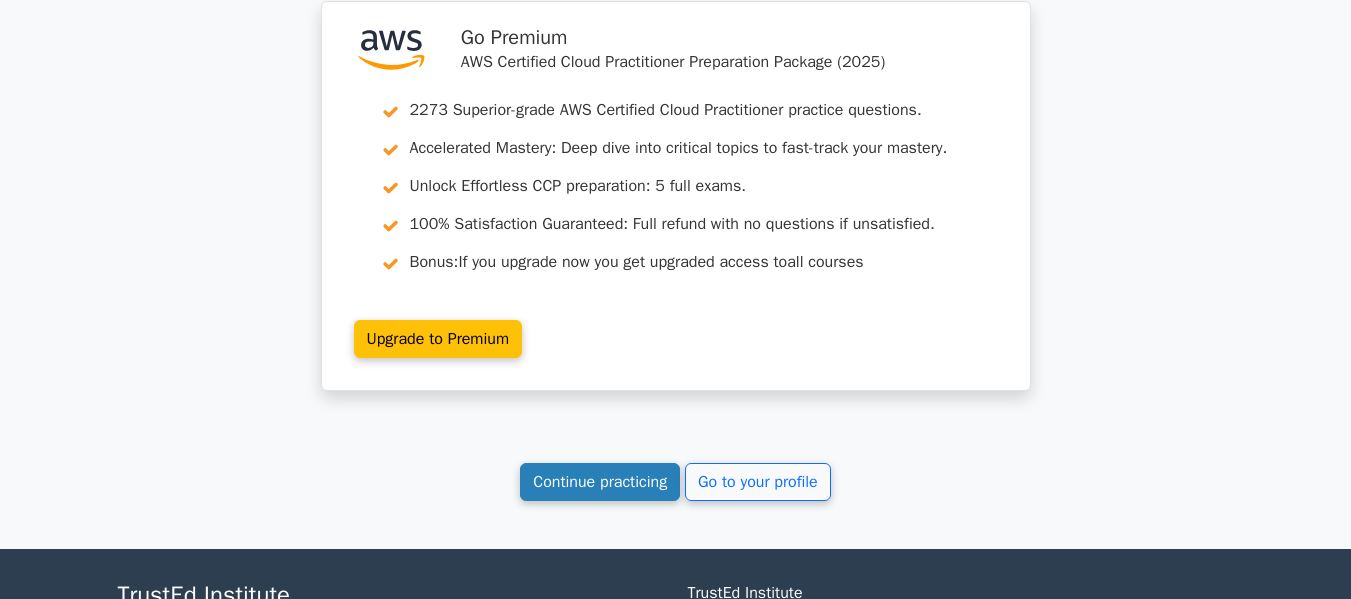 click on "Continue practicing" at bounding box center [600, 482] 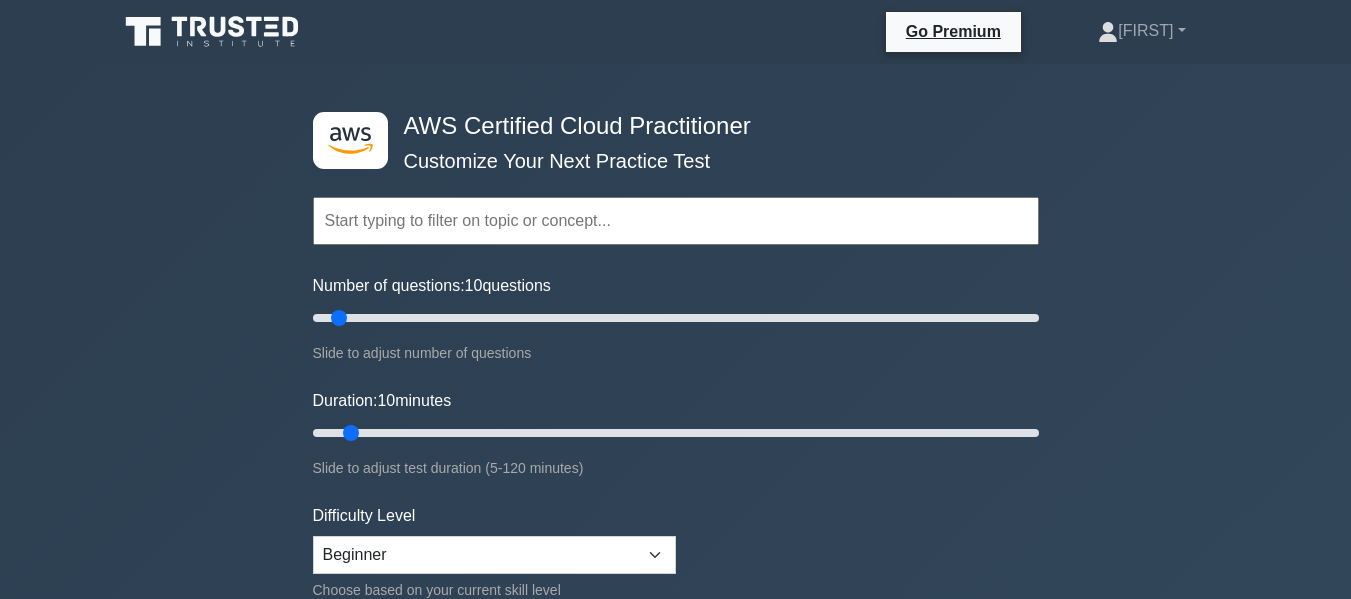 scroll, scrollTop: 0, scrollLeft: 0, axis: both 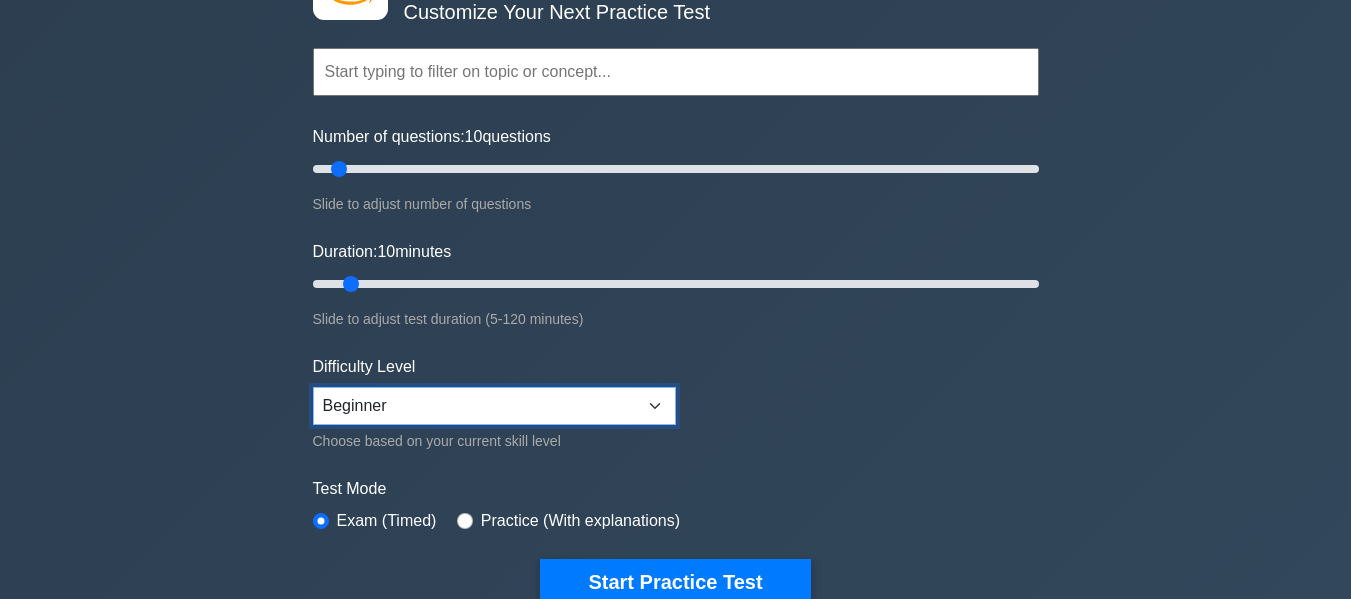 click on "Beginner
Intermediate
Expert" at bounding box center (494, 406) 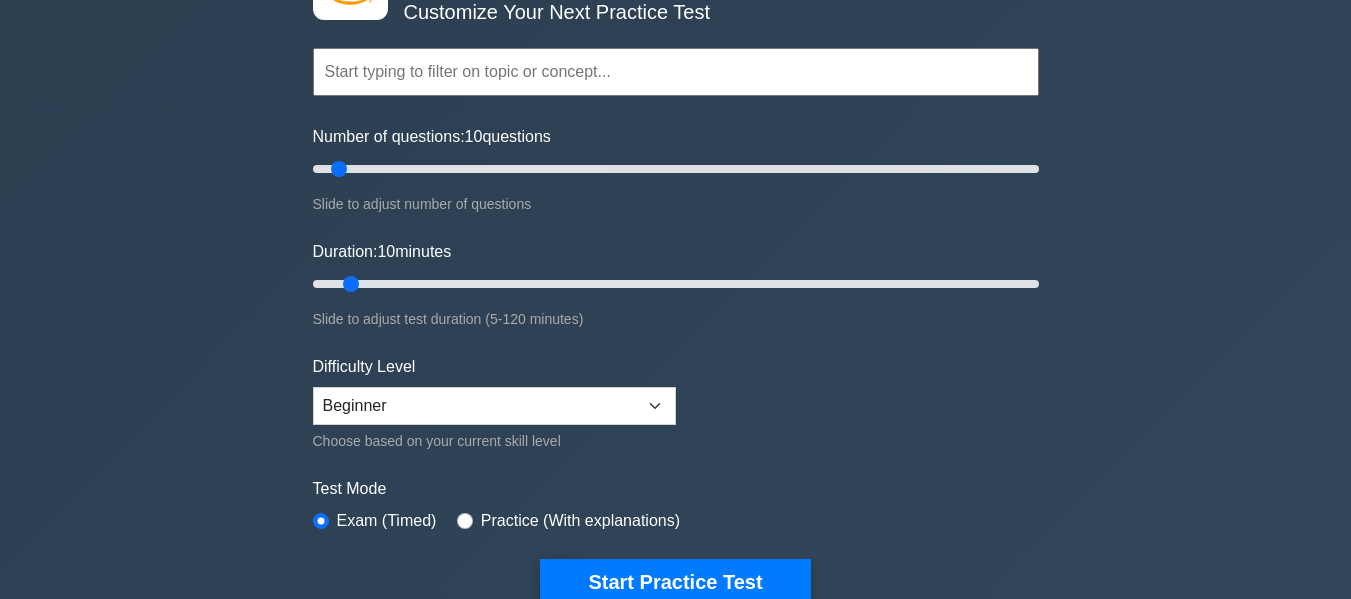 click on ".st0{fill:#252F3E;} .st1{fill-rule:evenodd;clip-rule:evenodd;fill:#FF9900;}
AWS Certified Cloud Practitioner
Customize Your Next Practice Test
Topics
Technologies and concepts
Analytics
Application Integration
Business Applications
Cloud Financial Management
Compute" at bounding box center [675, 493] 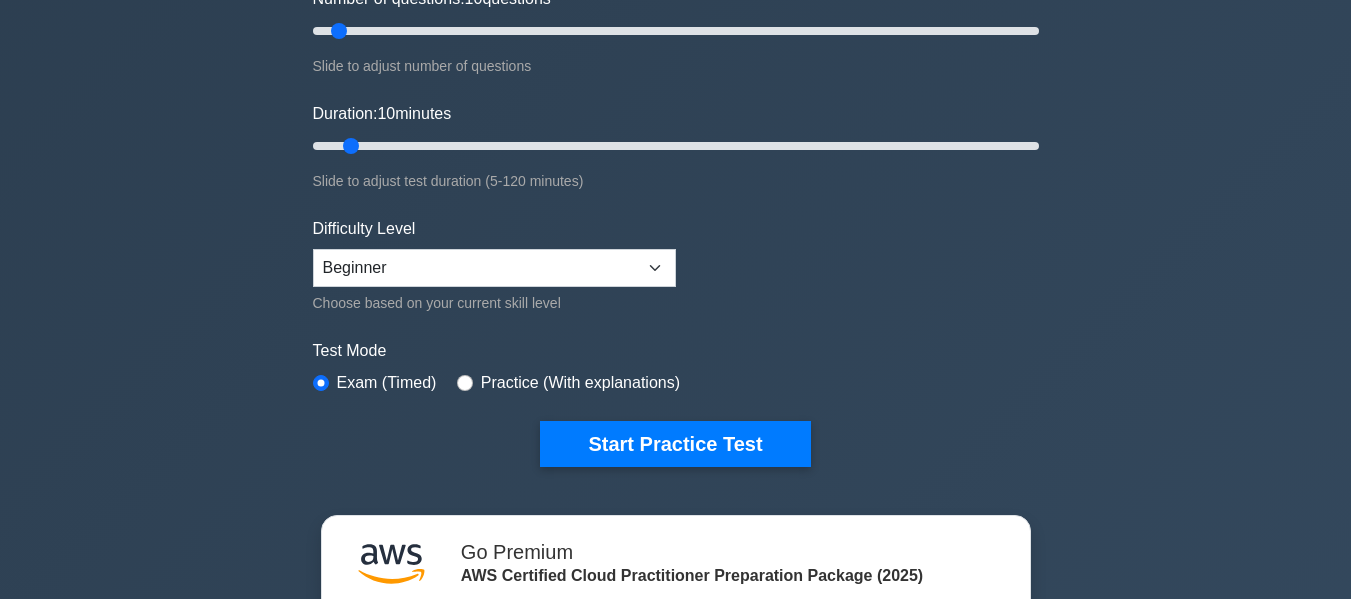 scroll, scrollTop: 286, scrollLeft: 0, axis: vertical 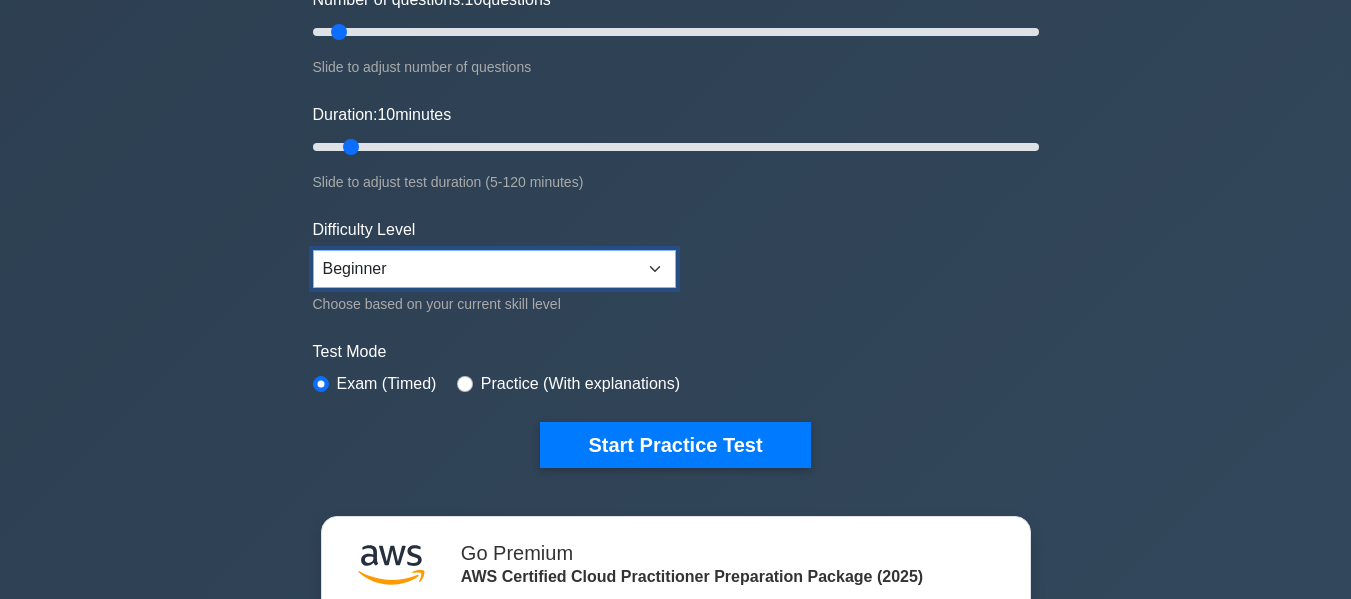 click on "Beginner
Intermediate
Expert" at bounding box center (494, 269) 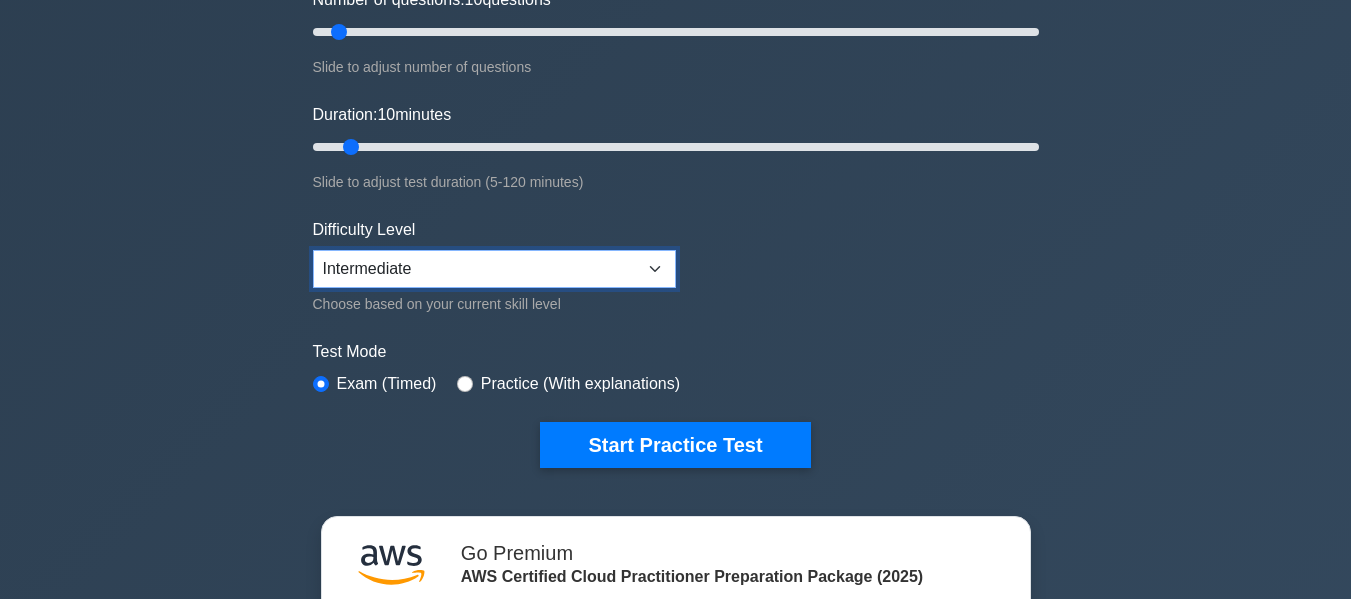 click on "Beginner
Intermediate
Expert" at bounding box center [494, 269] 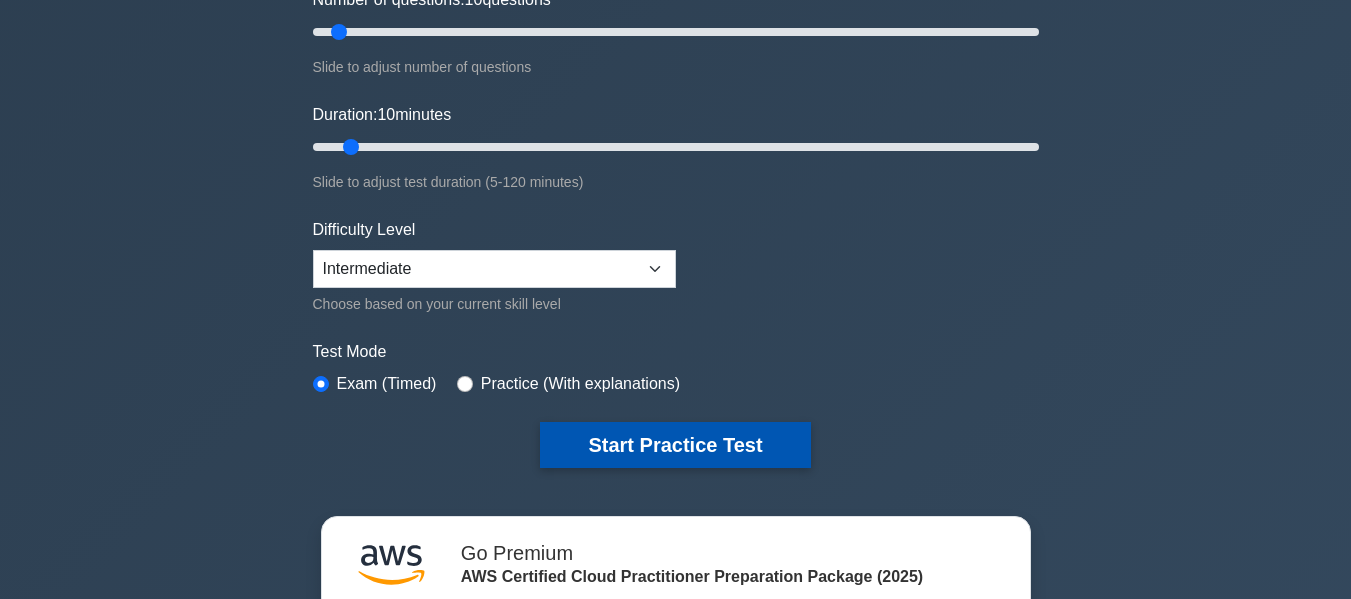 click on "Start Practice Test" at bounding box center [675, 445] 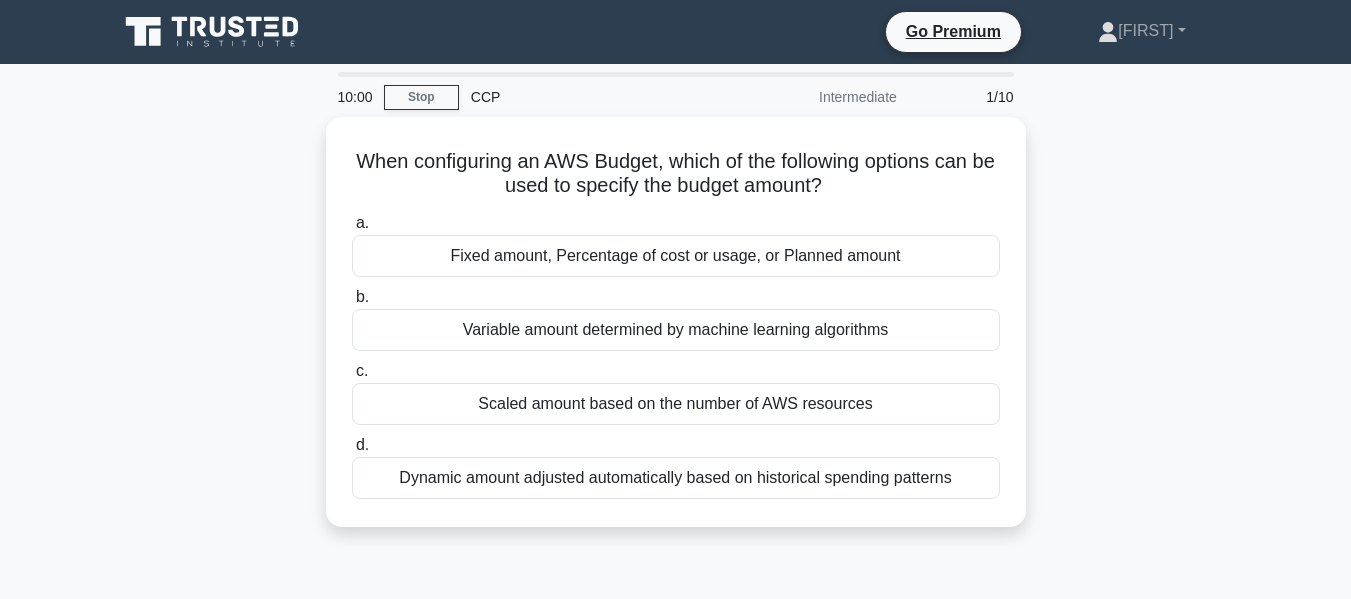 scroll, scrollTop: 0, scrollLeft: 0, axis: both 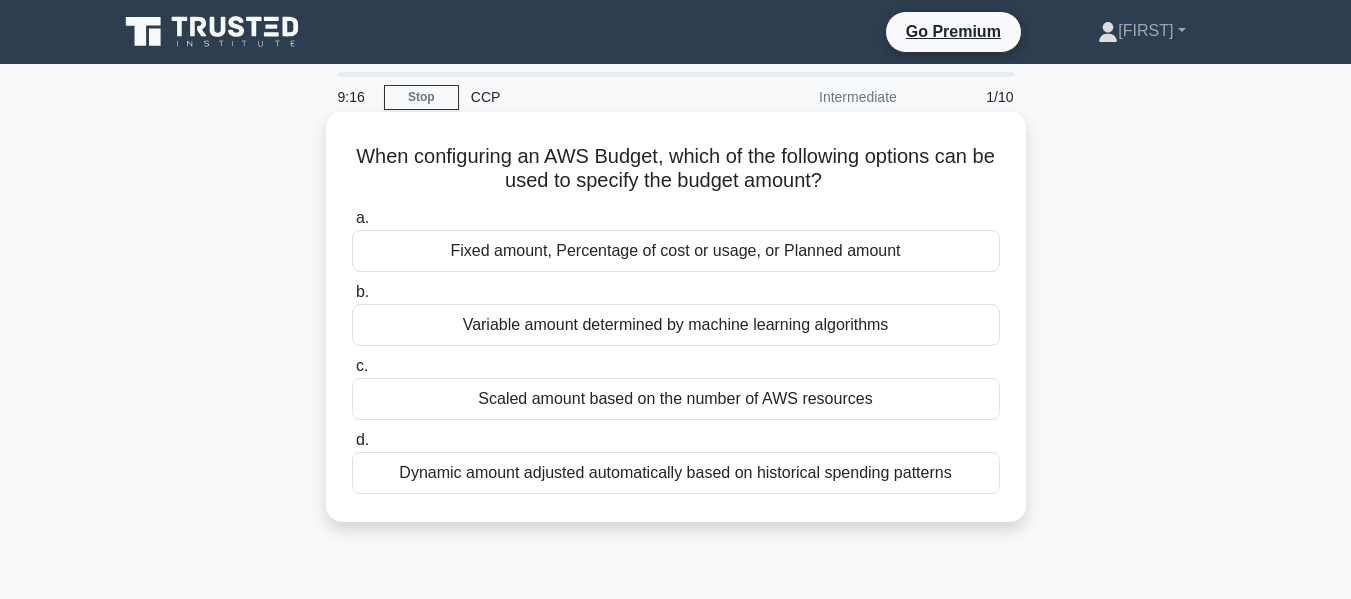 click on "Fixed amount, Percentage of cost or usage, or Planned amount" at bounding box center [676, 251] 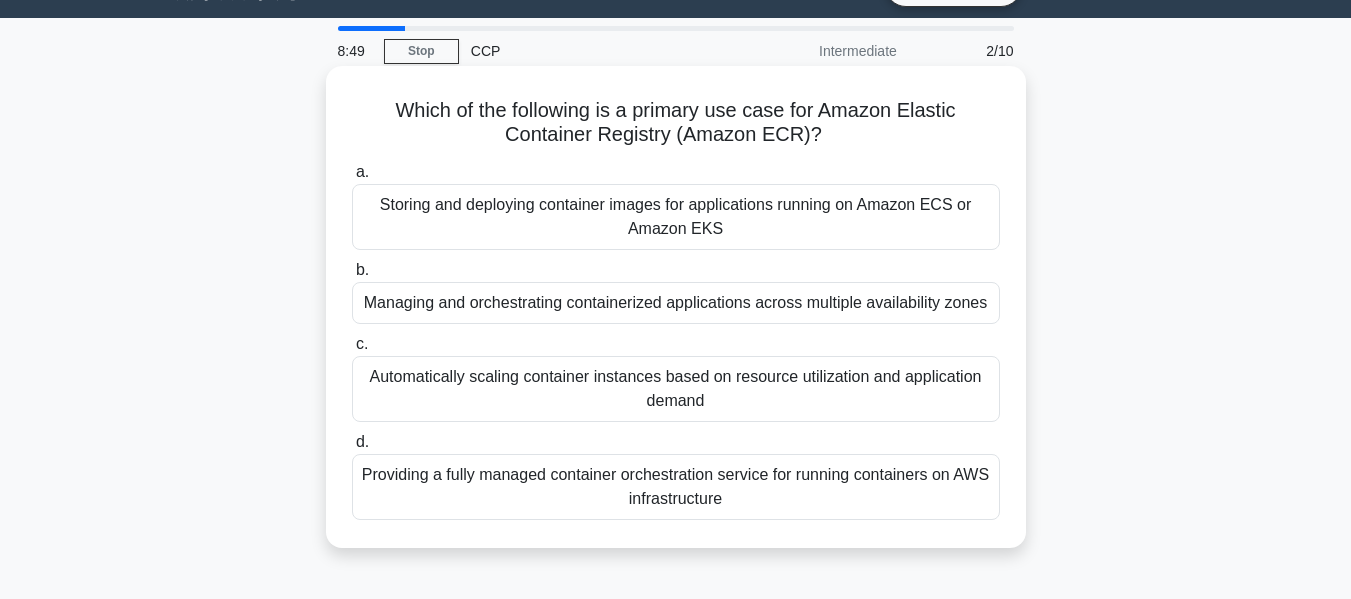 scroll, scrollTop: 47, scrollLeft: 0, axis: vertical 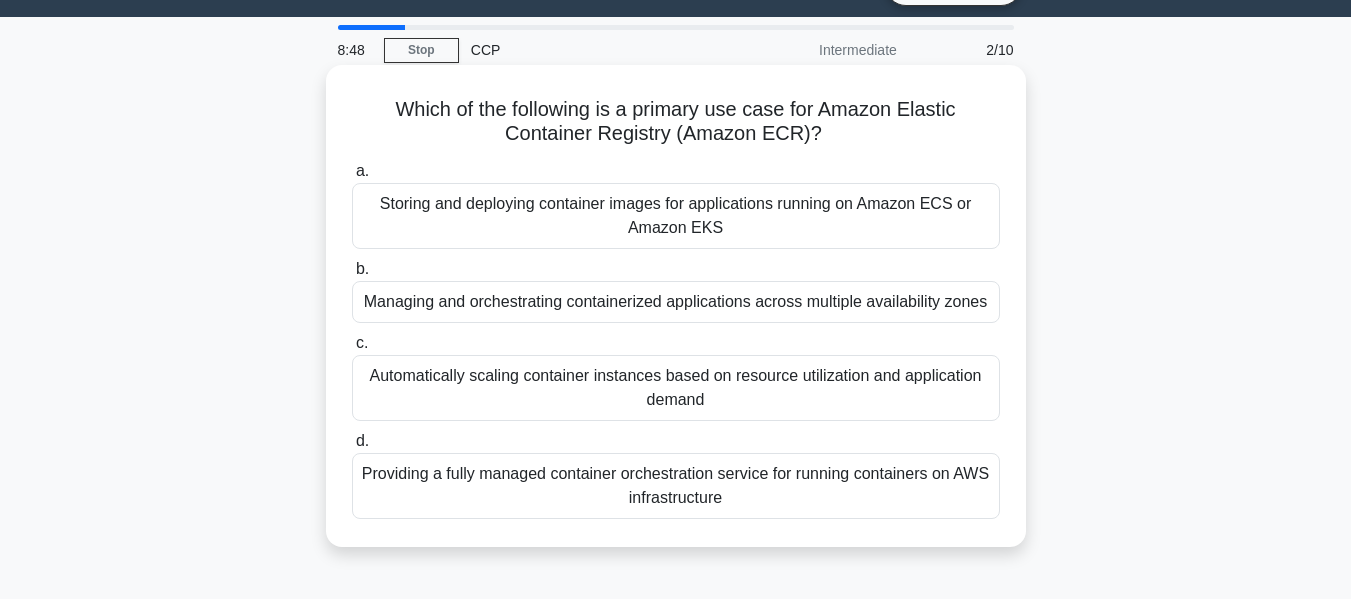 click on "Providing a fully managed container orchestration service for running containers on AWS infrastructure" at bounding box center [676, 486] 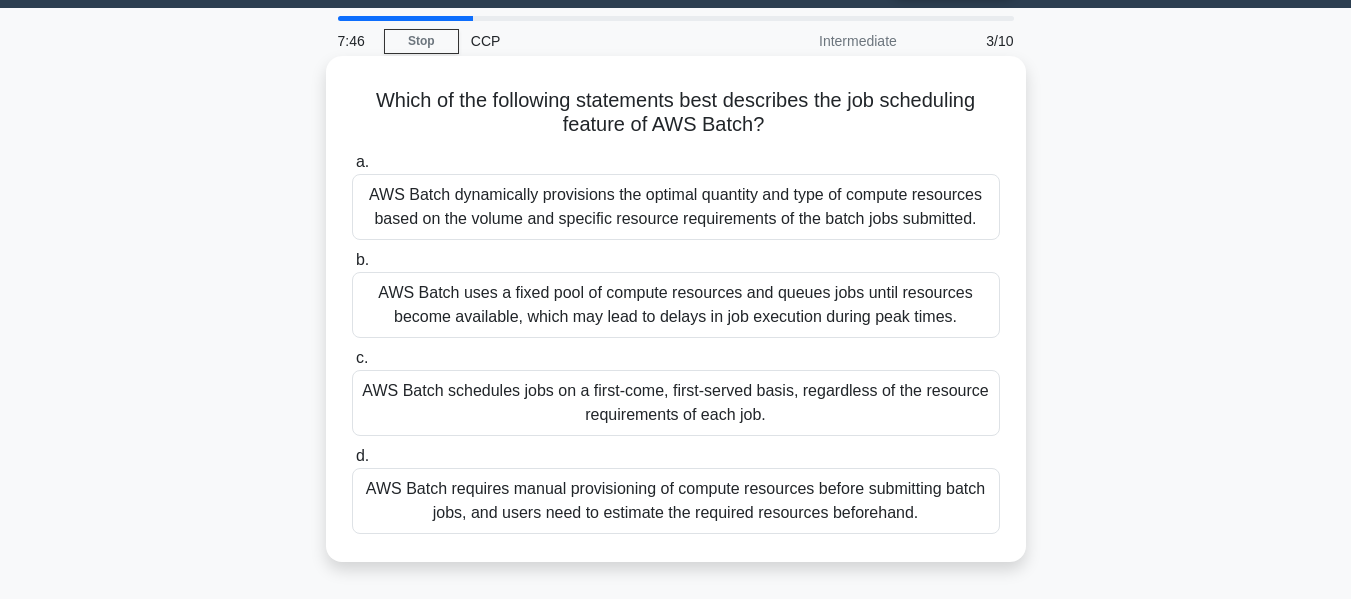 scroll, scrollTop: 57, scrollLeft: 0, axis: vertical 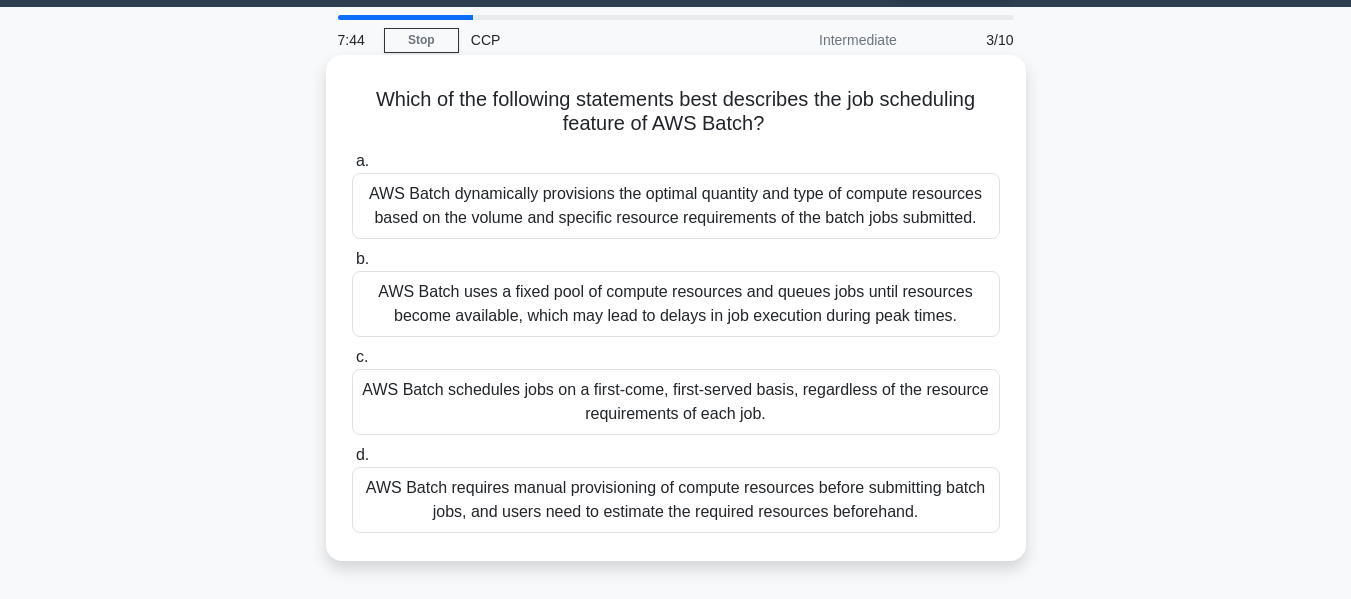 click on "AWS Batch dynamically provisions the optimal quantity and type of compute resources based on the volume and specific resource requirements of the batch jobs submitted." at bounding box center [676, 206] 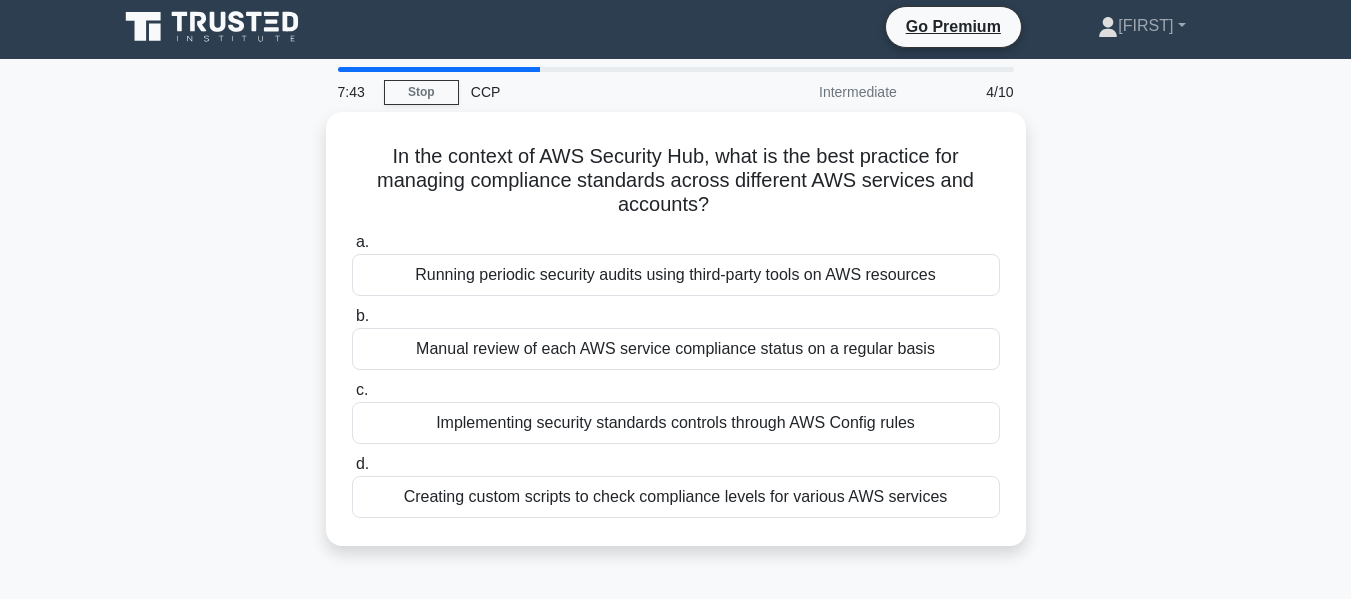 scroll, scrollTop: 0, scrollLeft: 0, axis: both 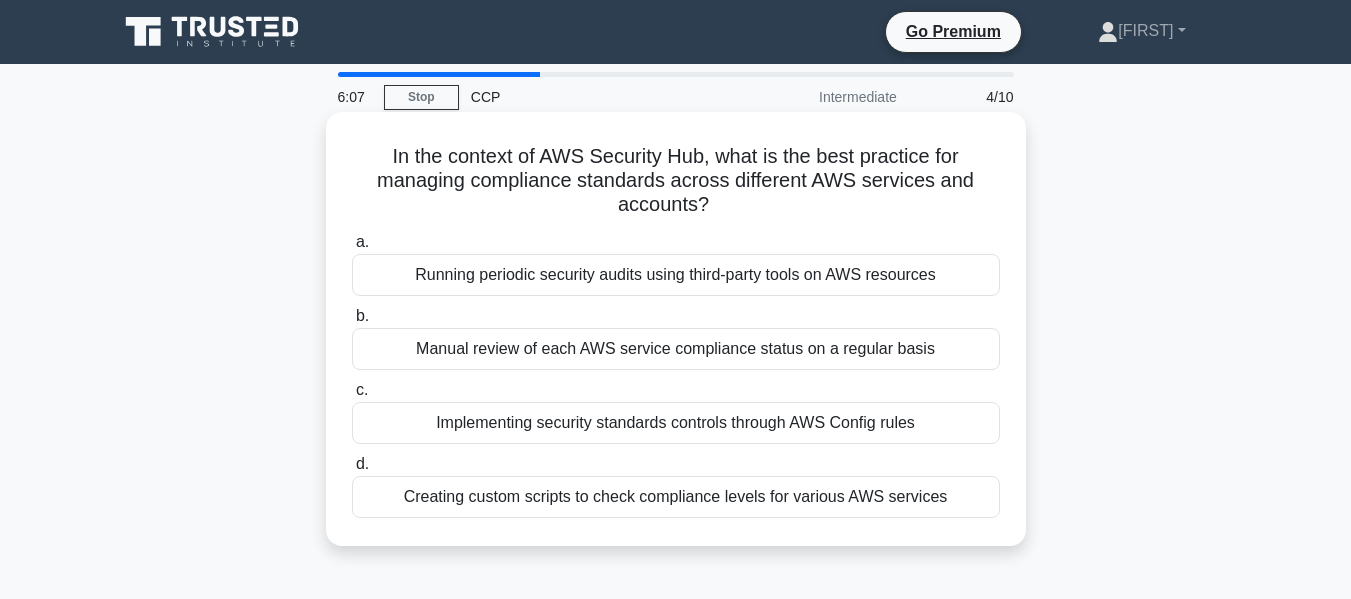 click on "Implementing security standards controls through AWS Config rules" at bounding box center [676, 423] 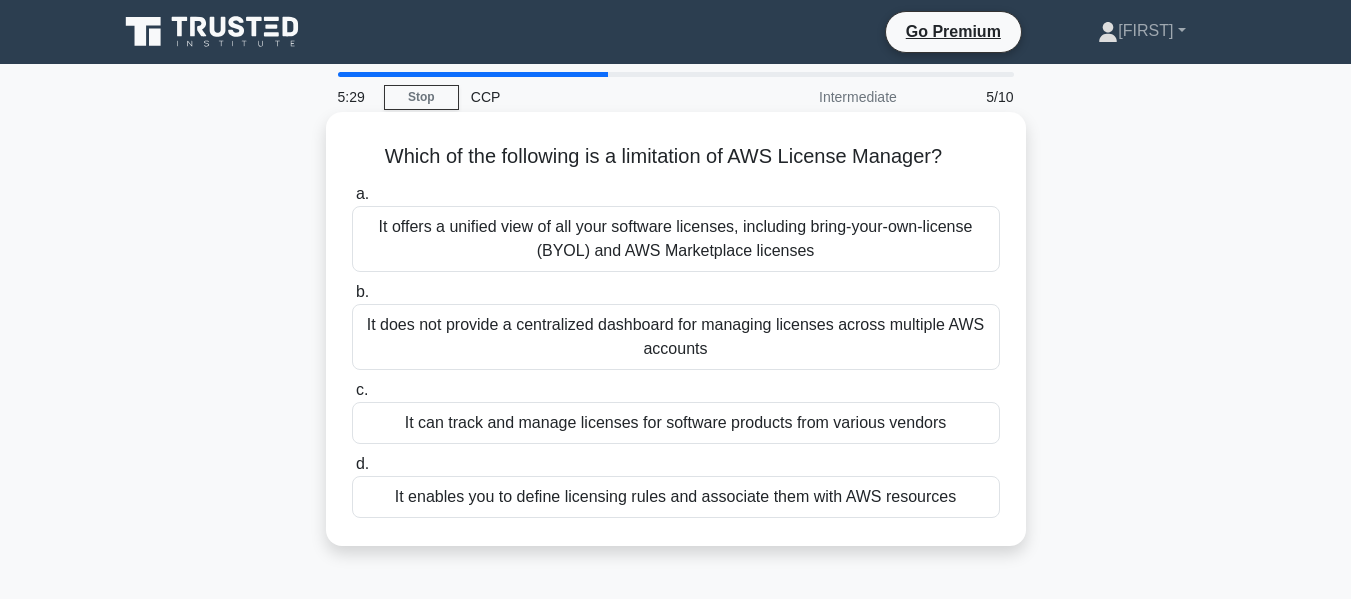 click on "It does not provide a centralized dashboard for managing licenses across multiple AWS accounts" at bounding box center (676, 337) 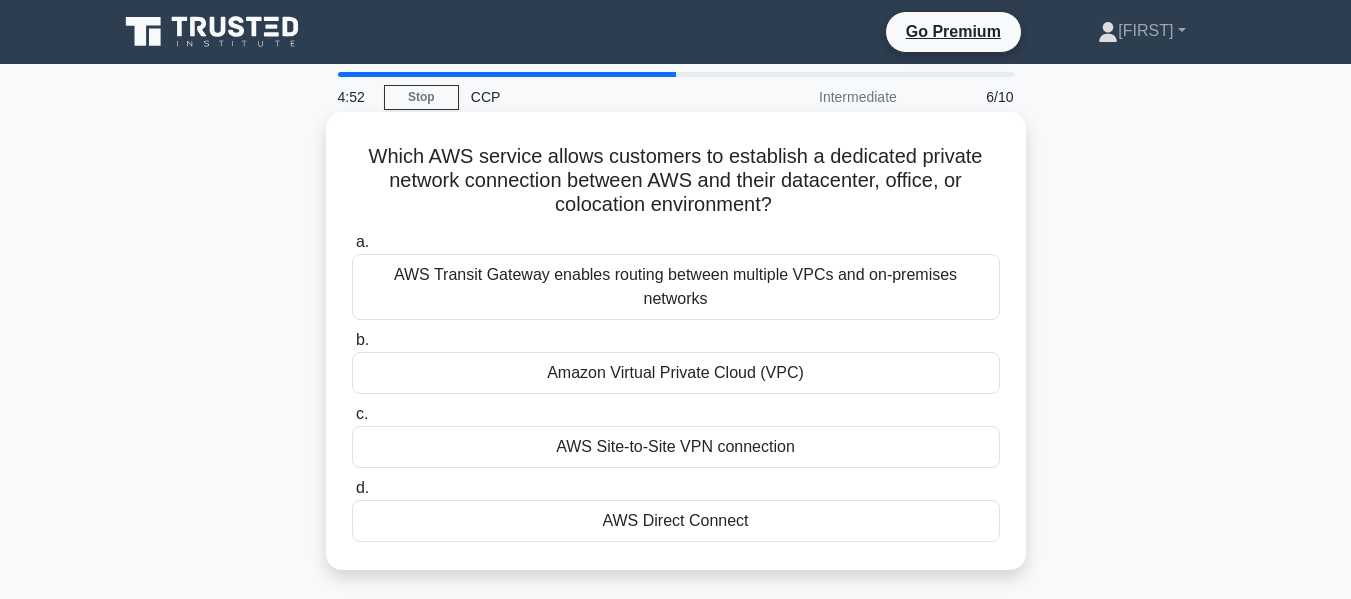 click on "AWS Direct Connect" at bounding box center [676, 521] 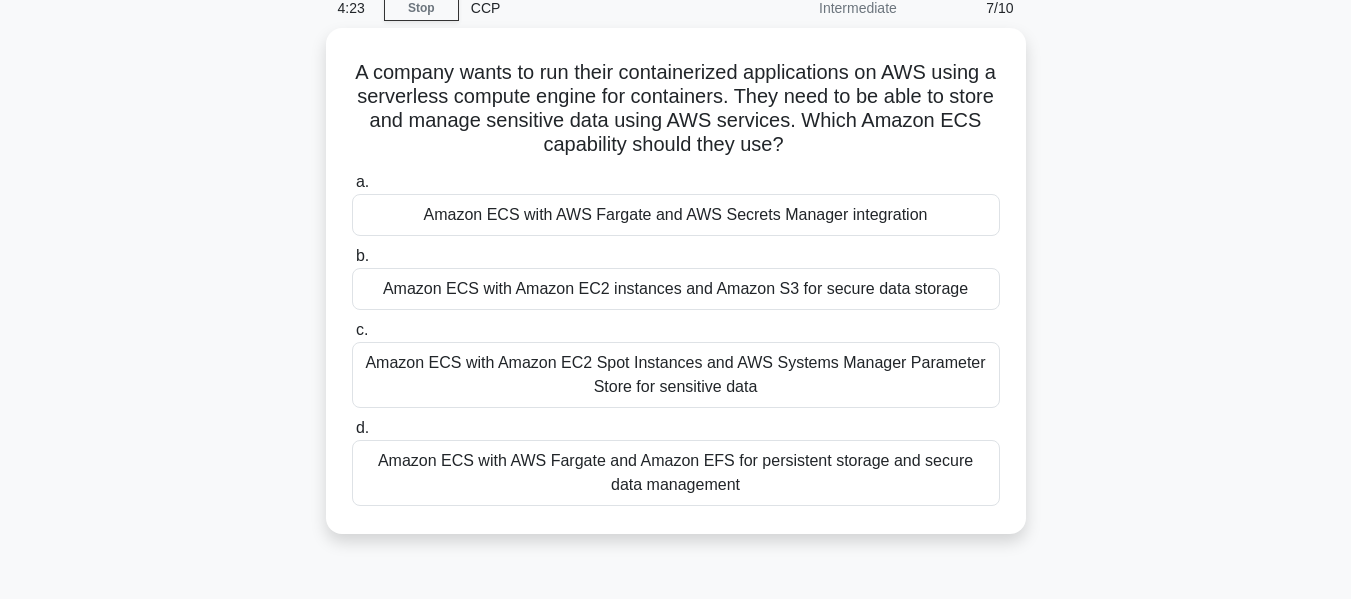 scroll, scrollTop: 90, scrollLeft: 0, axis: vertical 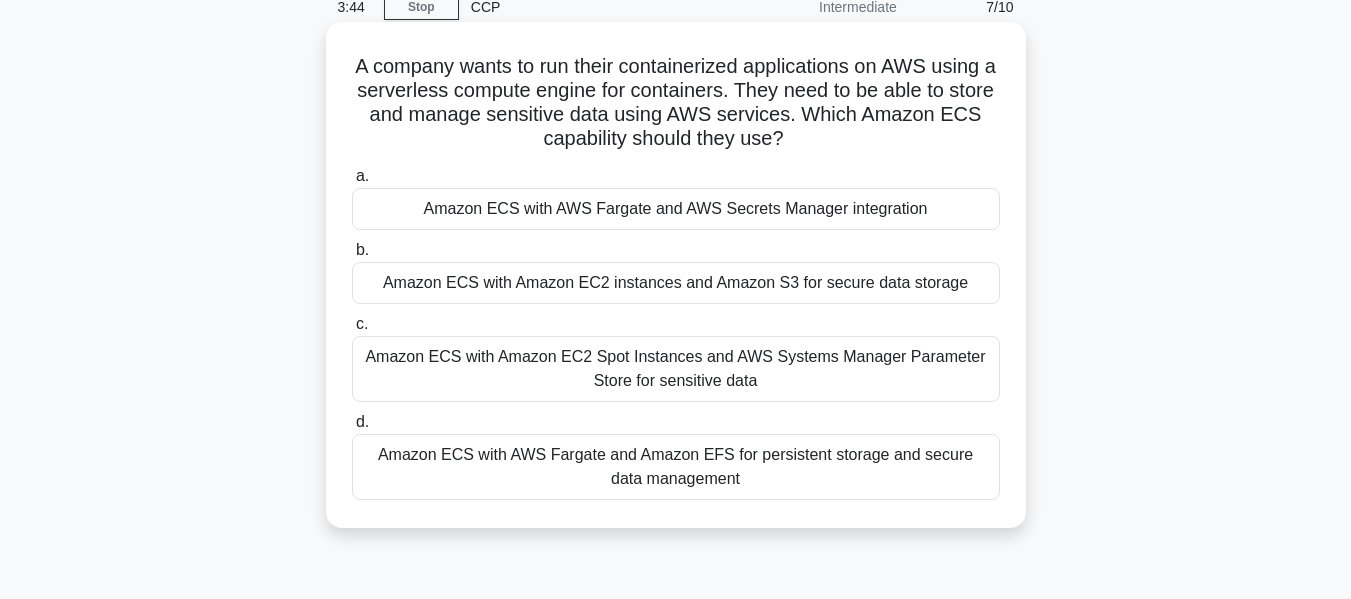 click on "Amazon ECS with Amazon EC2 instances and Amazon S3 for secure data storage" at bounding box center (676, 283) 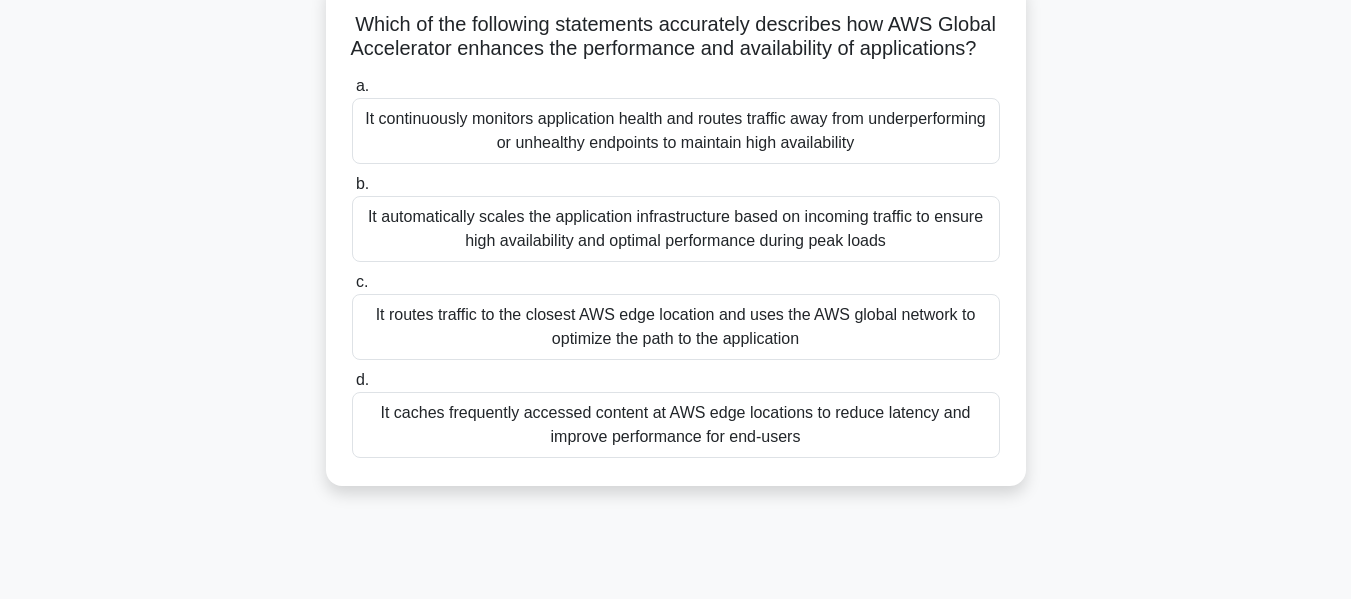 scroll, scrollTop: 131, scrollLeft: 0, axis: vertical 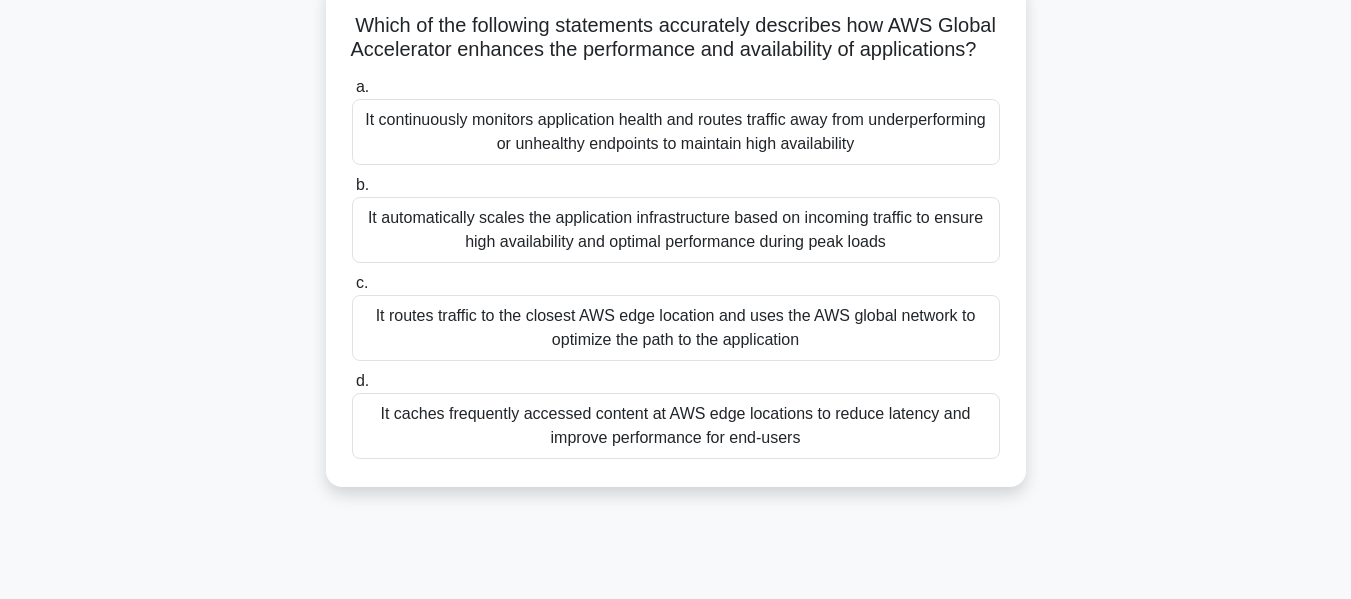 click on "It routes traffic to the closest AWS edge location and uses the AWS global network to optimize the path to the application" at bounding box center [676, 328] 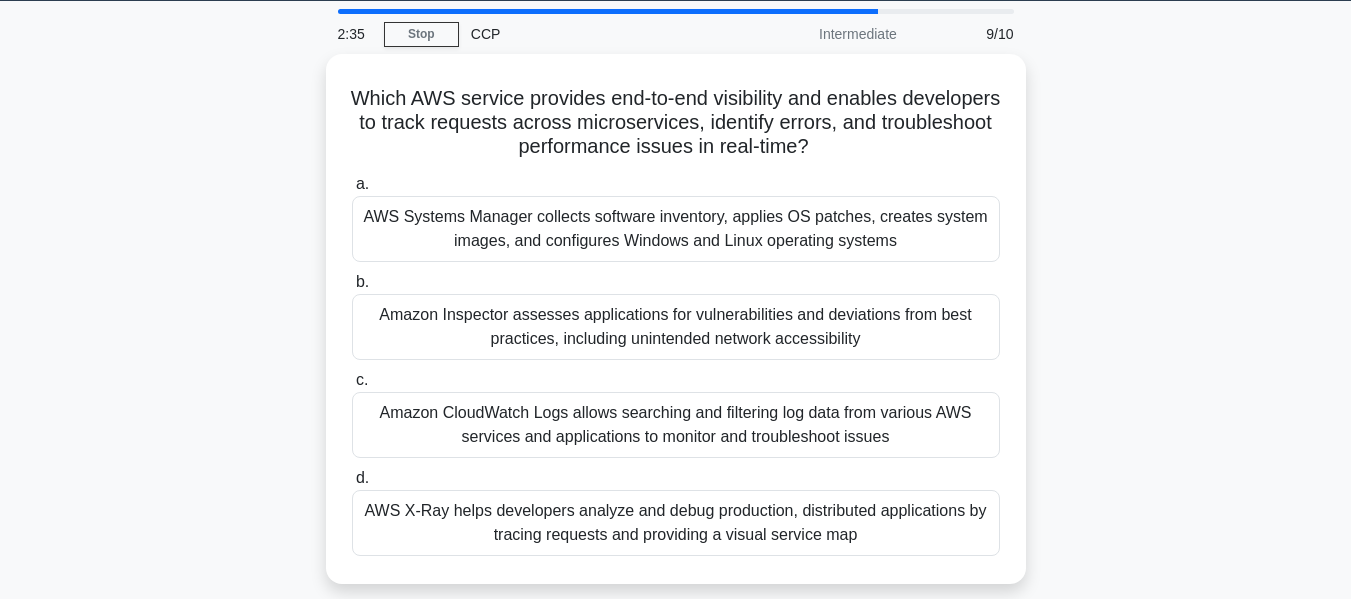 scroll, scrollTop: 65, scrollLeft: 0, axis: vertical 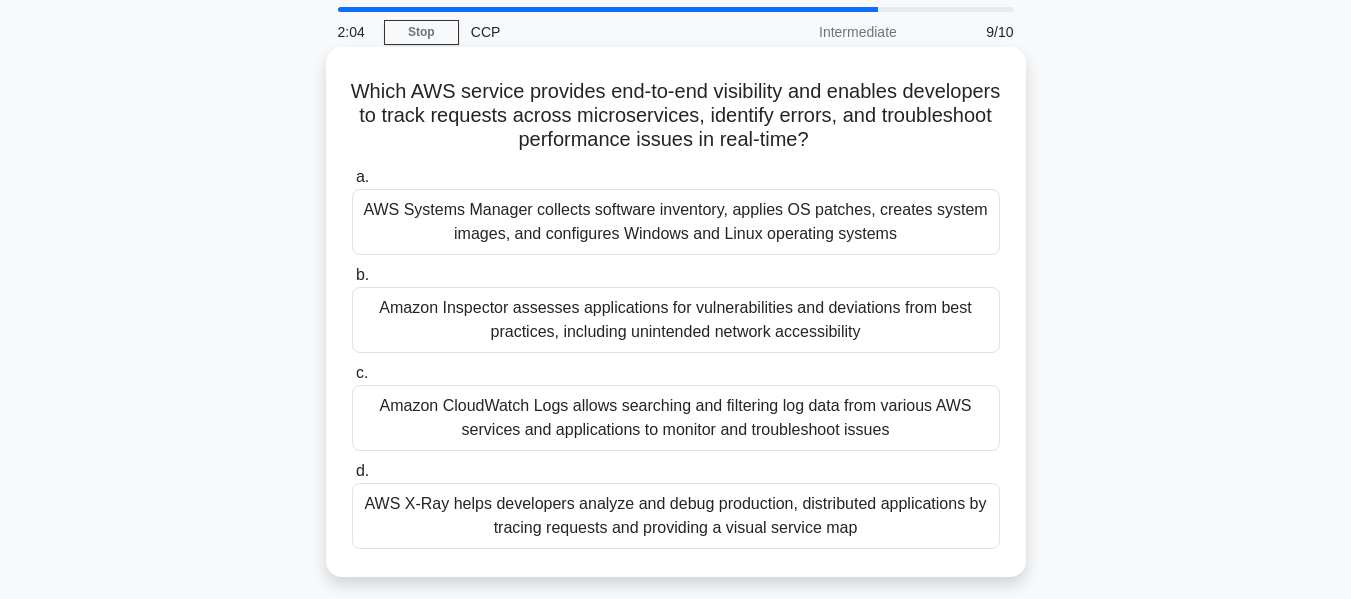 click on "Amazon CloudWatch Logs allows searching and filtering log data from various AWS services and applications to monitor and troubleshoot issues" at bounding box center [676, 418] 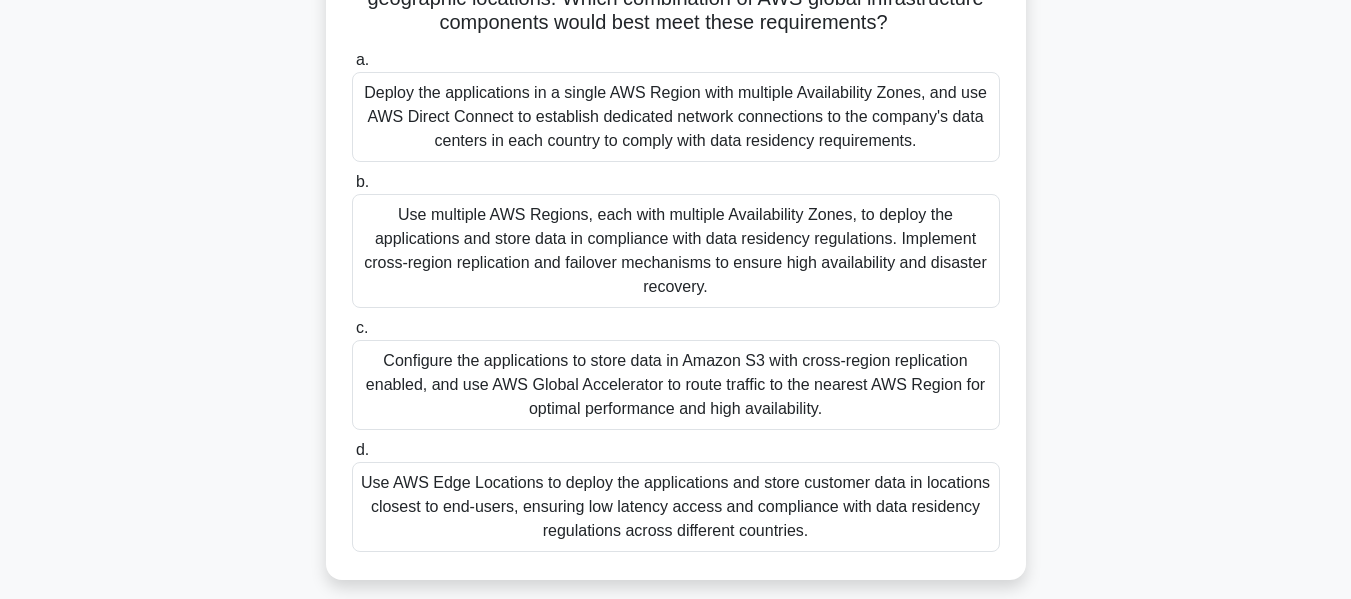 scroll, scrollTop: 282, scrollLeft: 0, axis: vertical 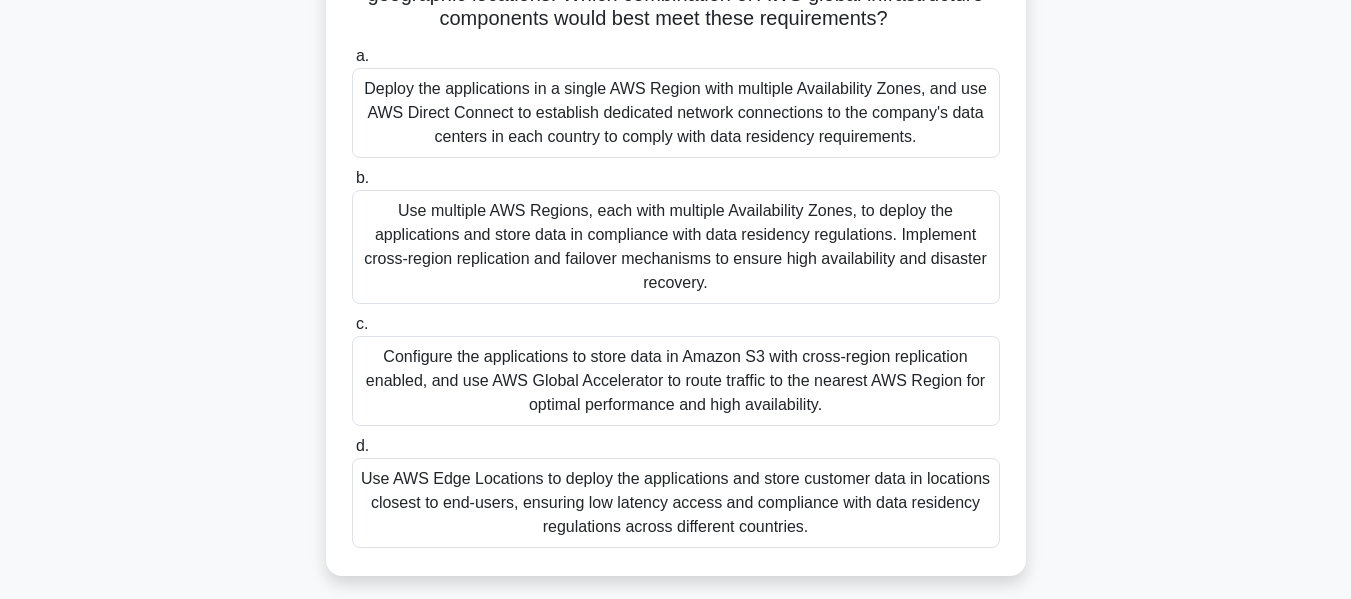 click on "Use multiple AWS Regions, each with multiple Availability Zones, to deploy the applications and store data in compliance with data residency regulations. Implement cross-region replication and failover mechanisms to ensure high availability and disaster recovery." at bounding box center (676, 247) 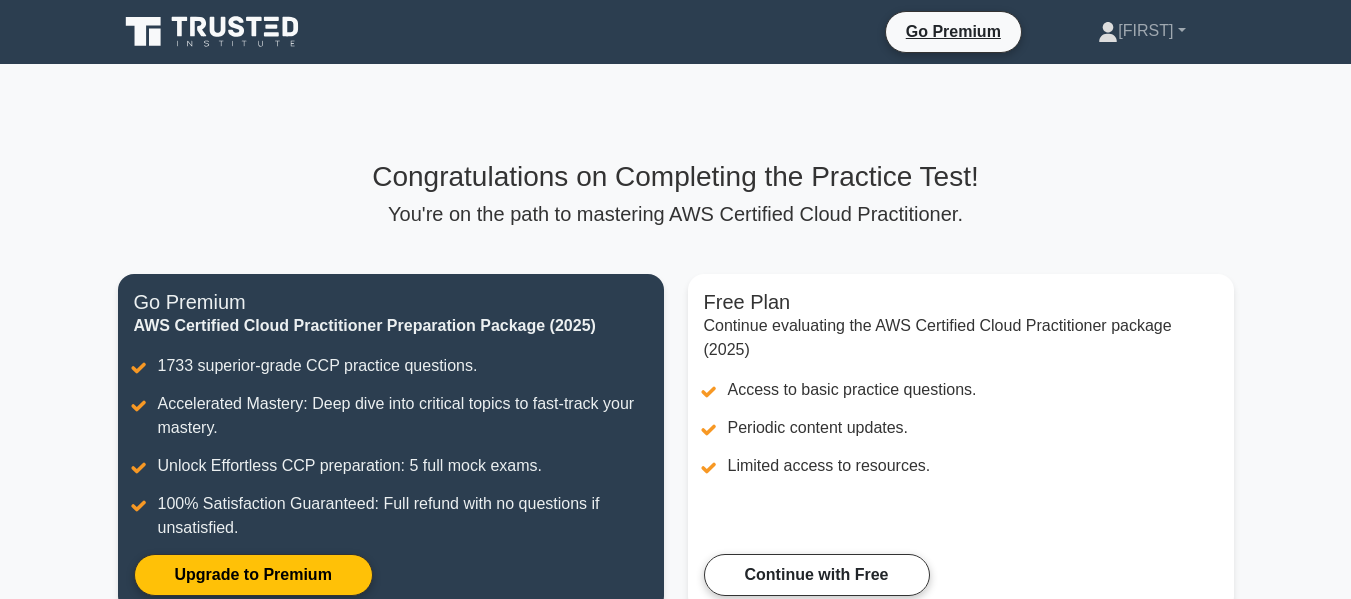 scroll, scrollTop: 0, scrollLeft: 0, axis: both 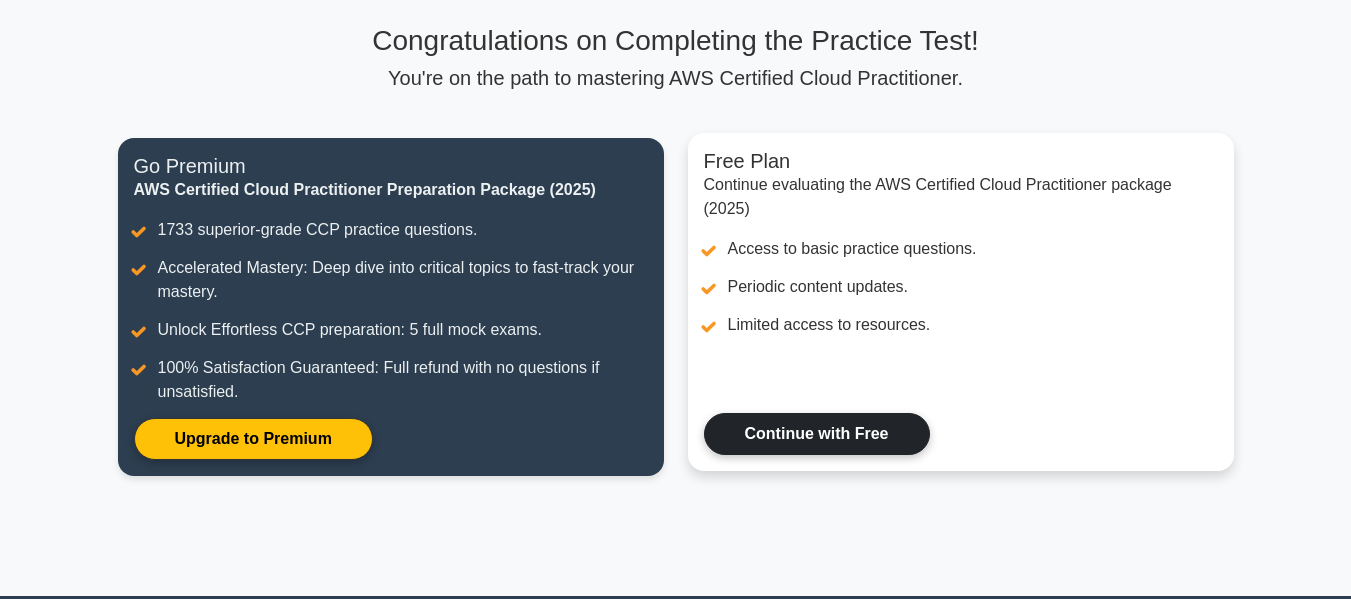 click on "Continue with Free" at bounding box center [817, 434] 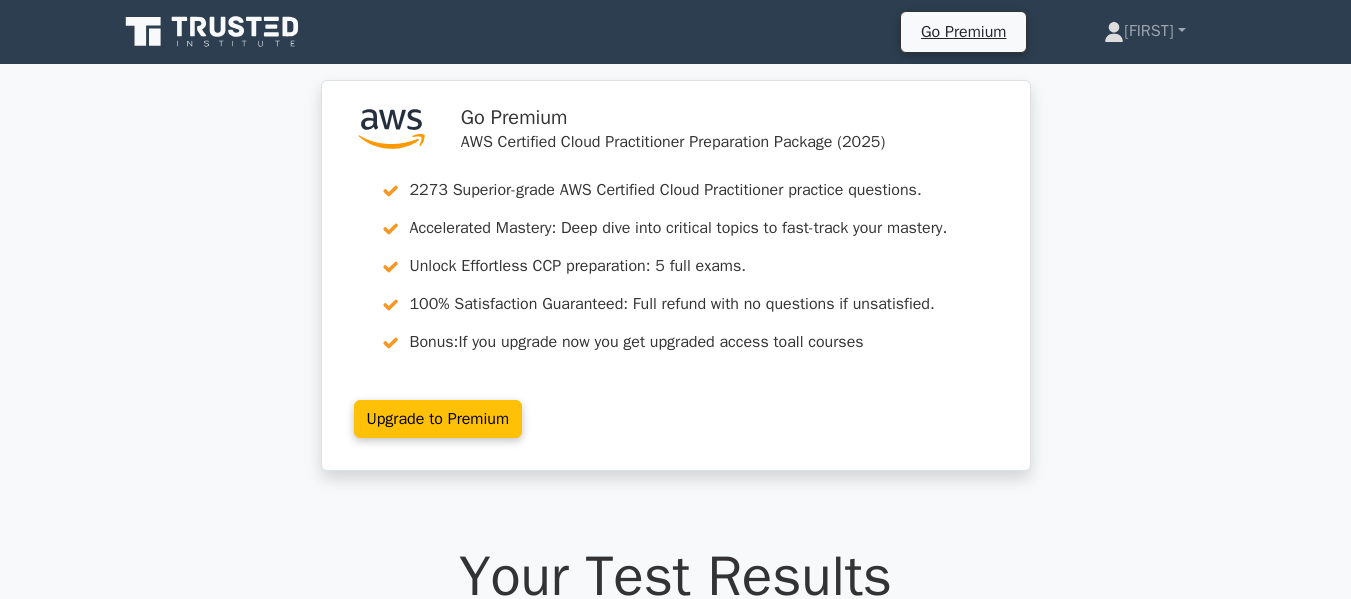scroll, scrollTop: 0, scrollLeft: 0, axis: both 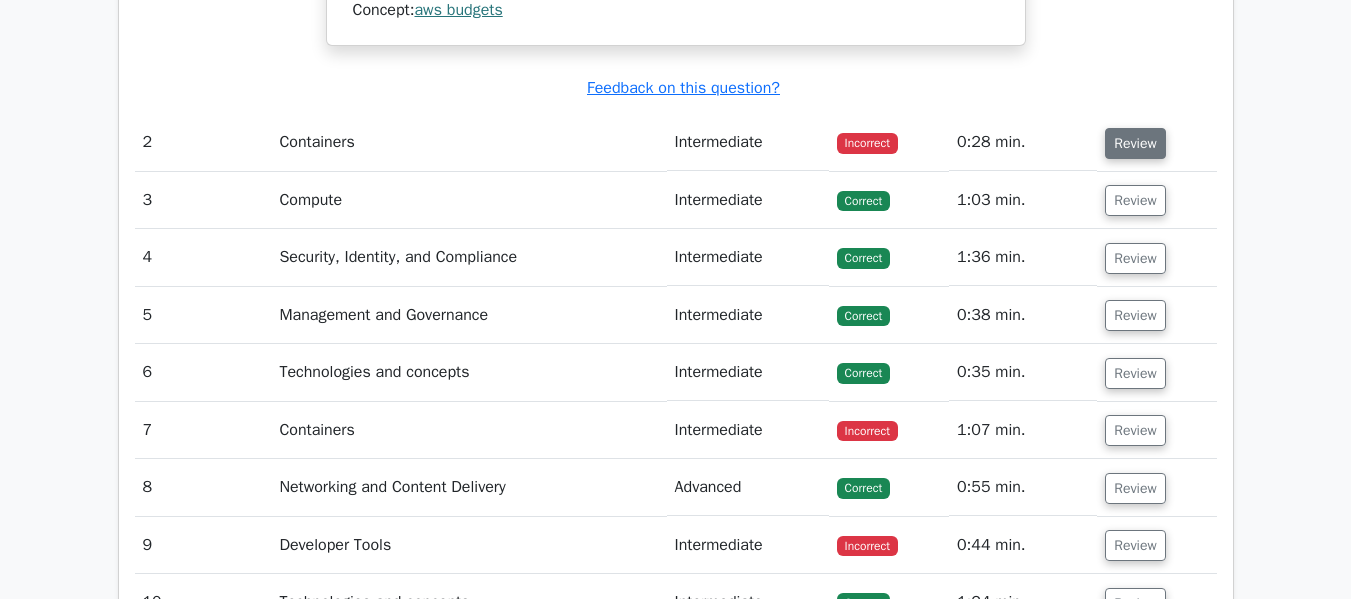 click on "Review" at bounding box center (1135, 143) 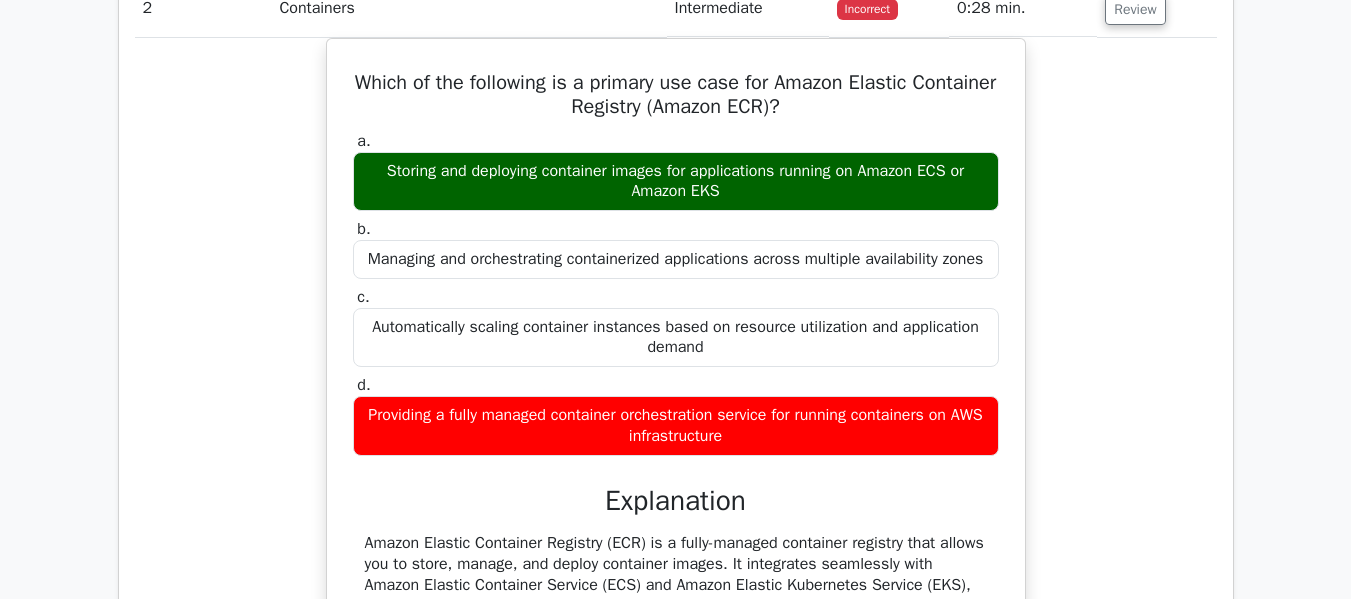scroll, scrollTop: 2494, scrollLeft: 0, axis: vertical 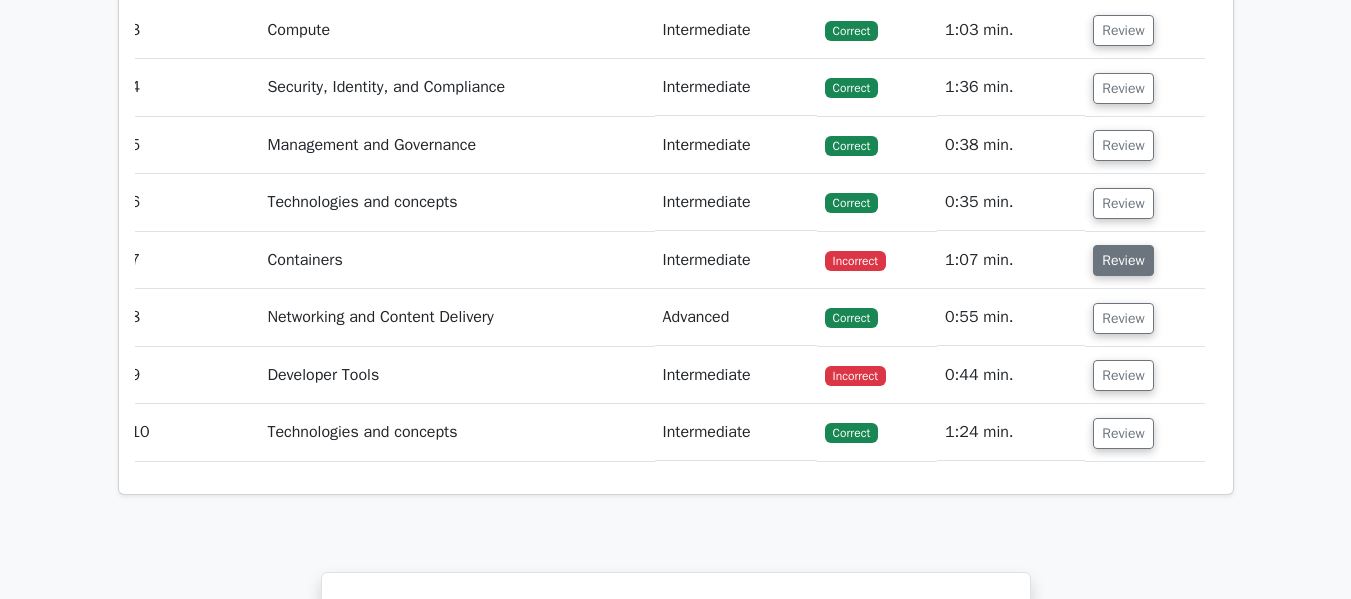 click on "Review" at bounding box center [1123, 260] 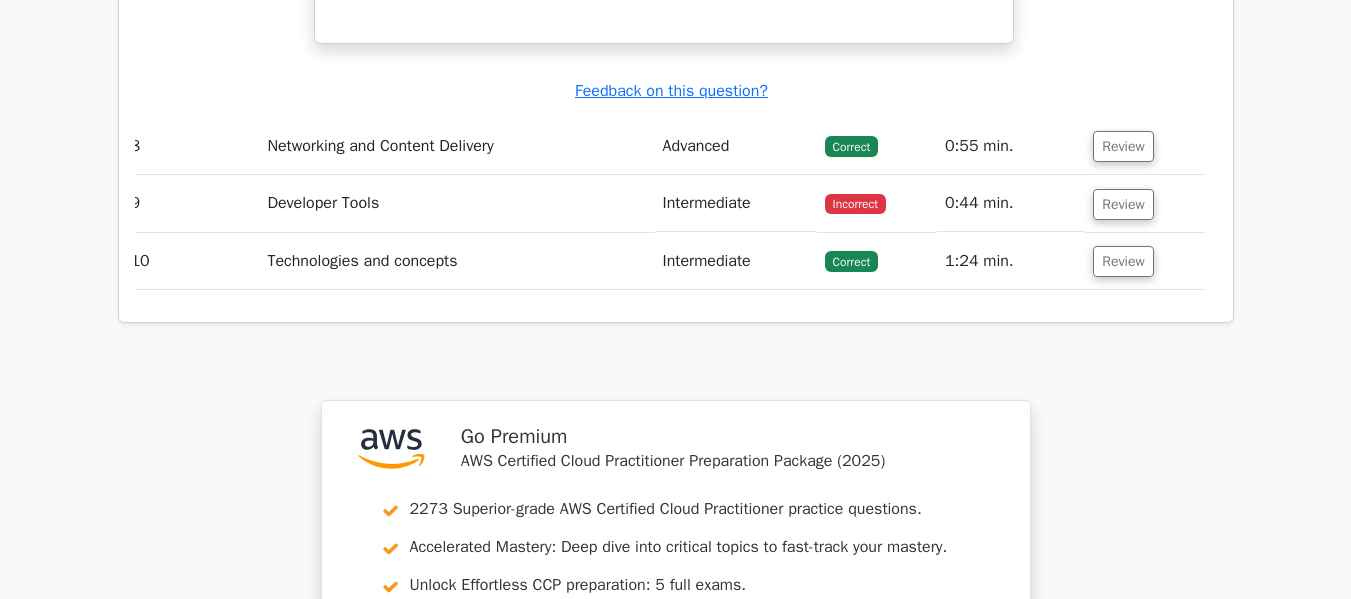 scroll, scrollTop: 4530, scrollLeft: 0, axis: vertical 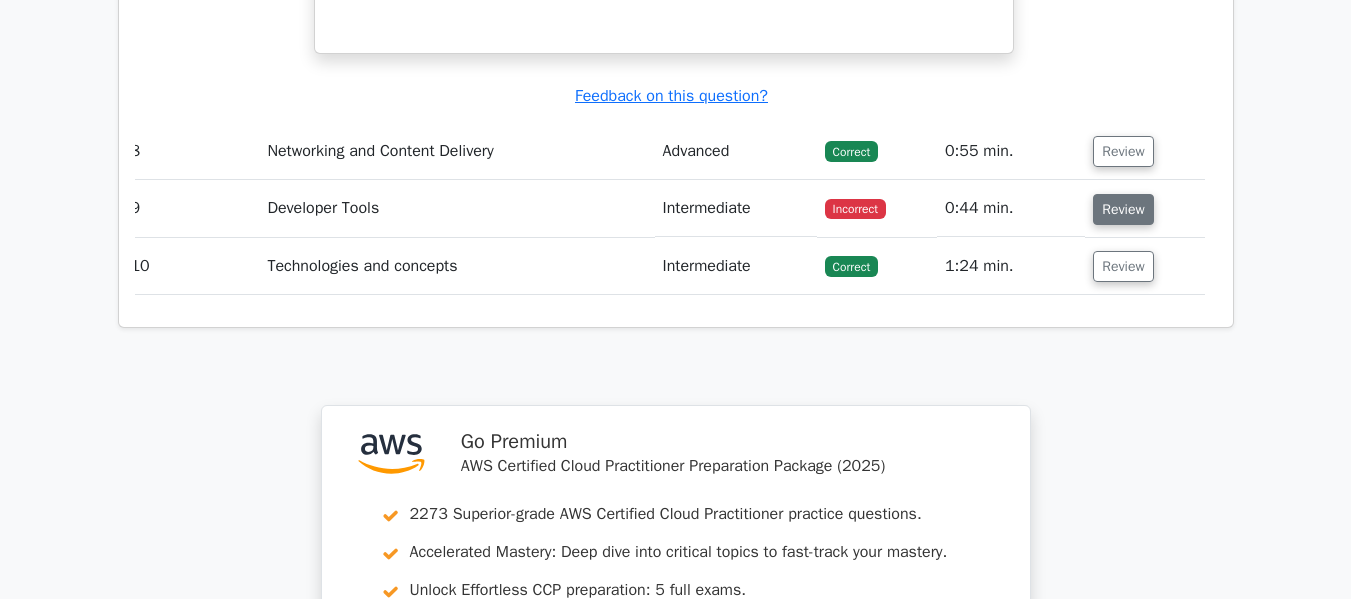 click on "Review" at bounding box center (1123, 209) 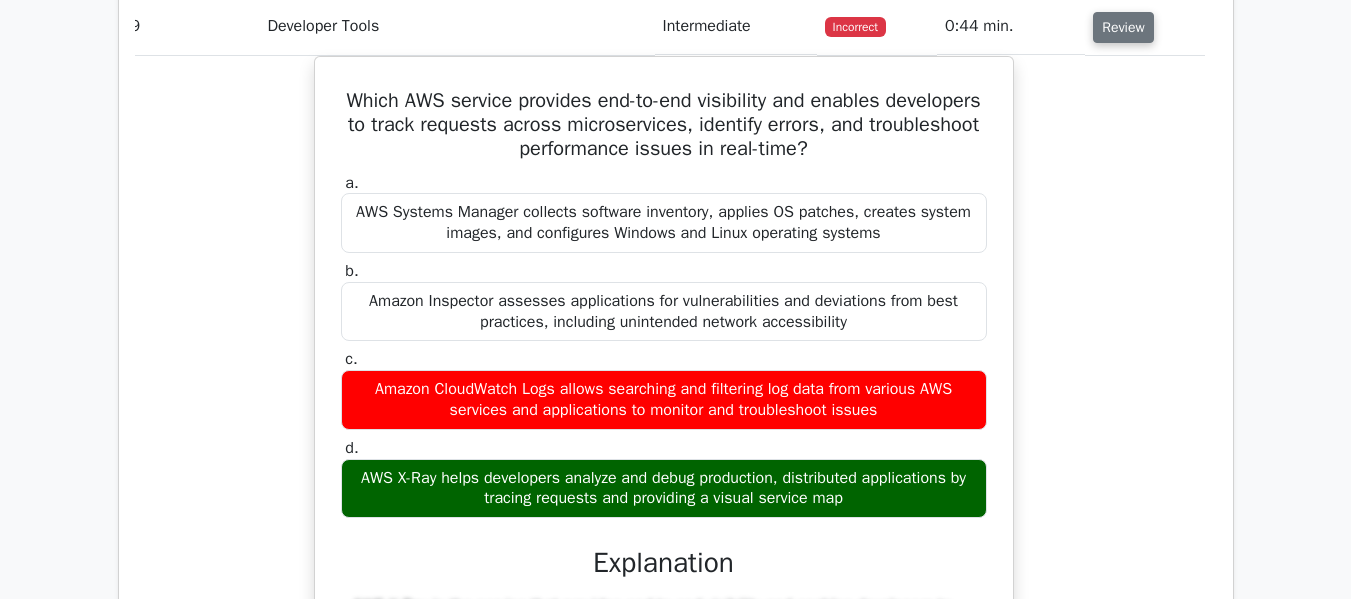 scroll, scrollTop: 4712, scrollLeft: 0, axis: vertical 